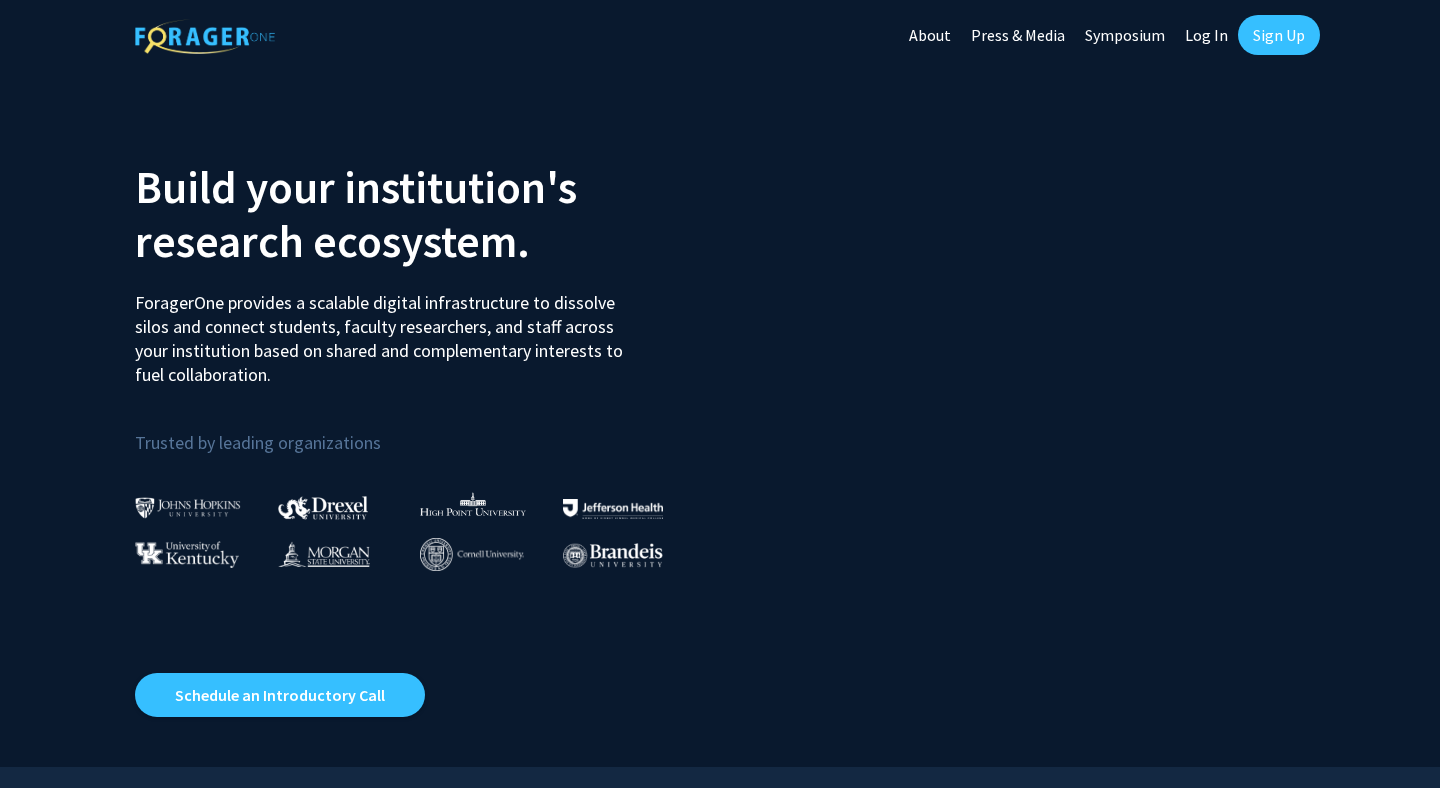 scroll, scrollTop: 0, scrollLeft: 0, axis: both 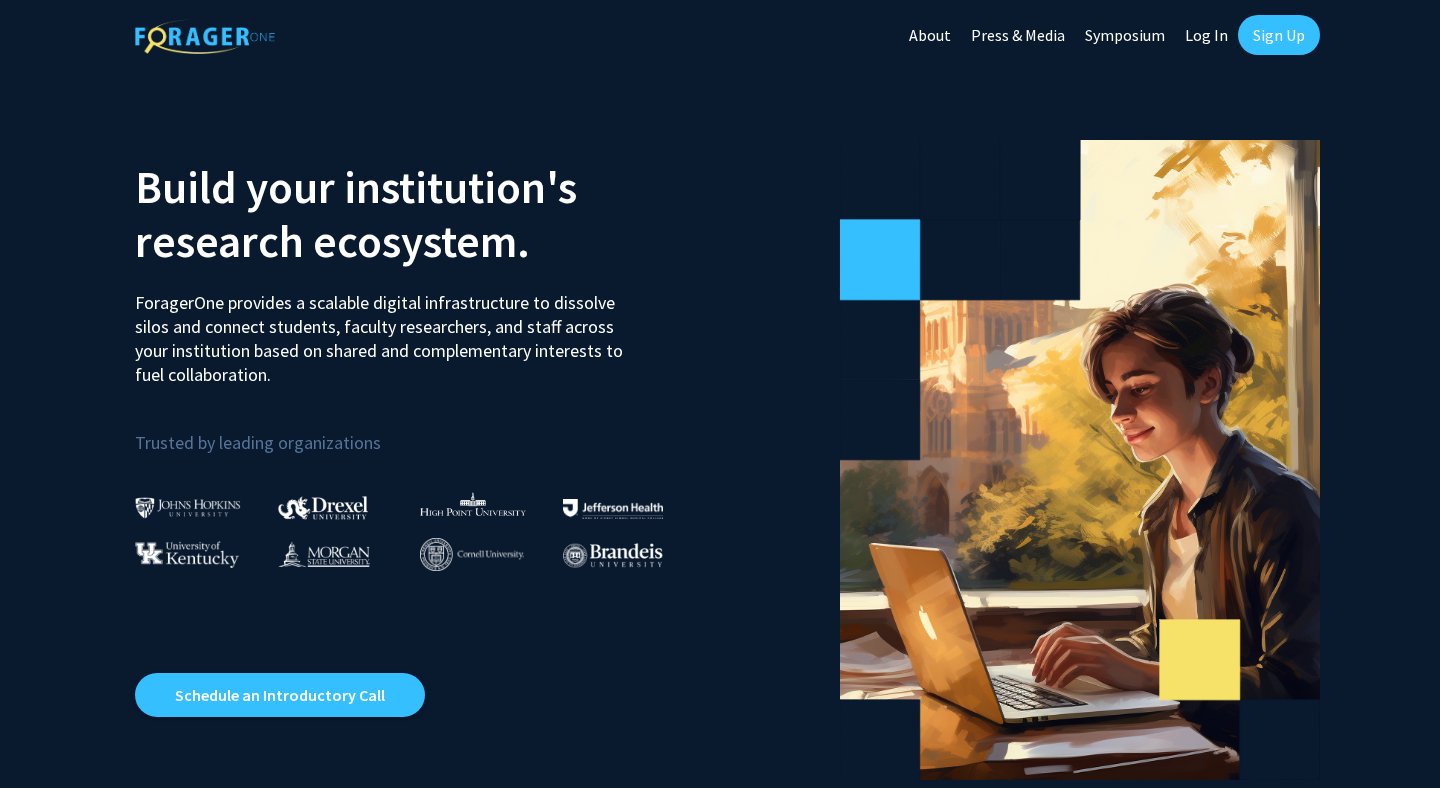 click on "Log In" 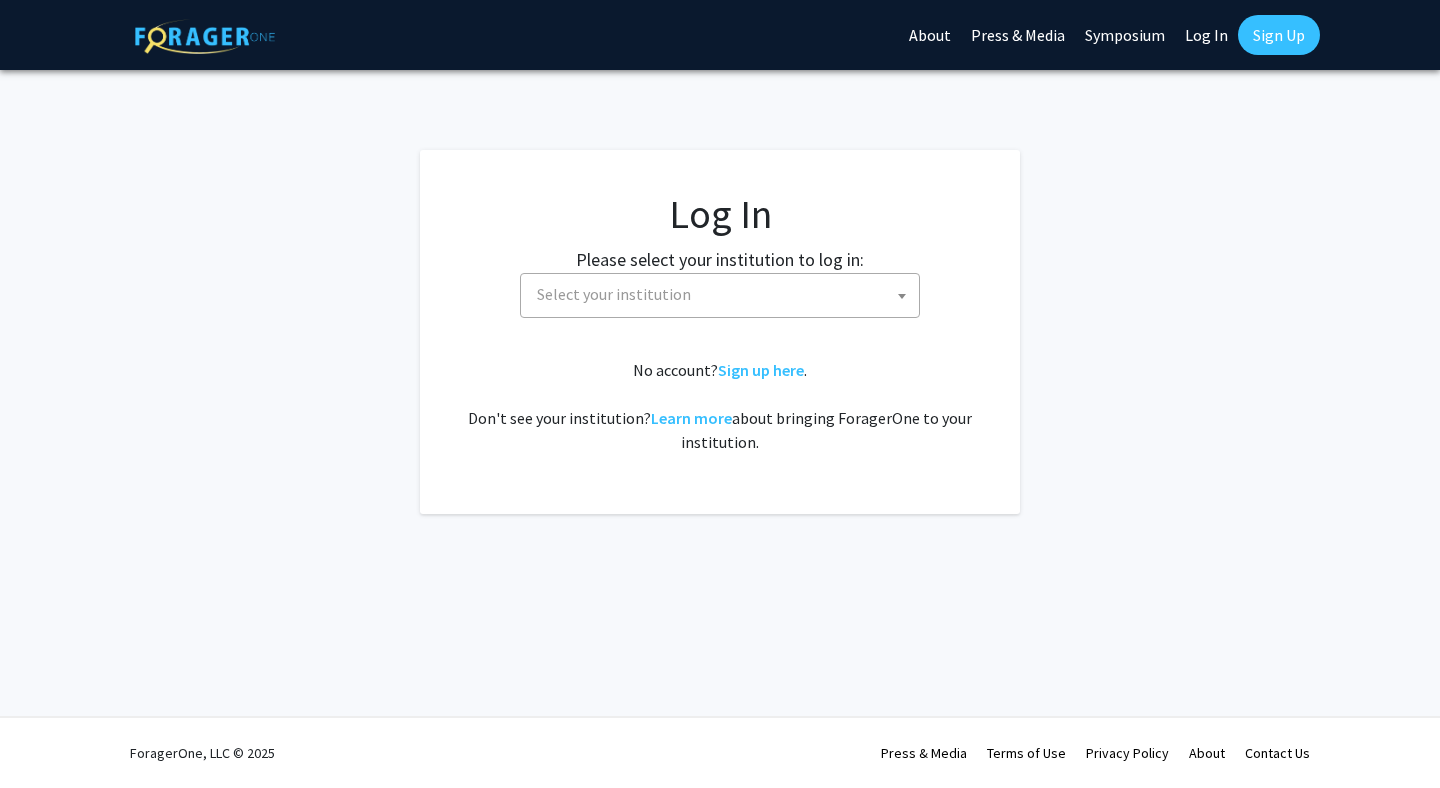 click on "Select your institution" at bounding box center [724, 294] 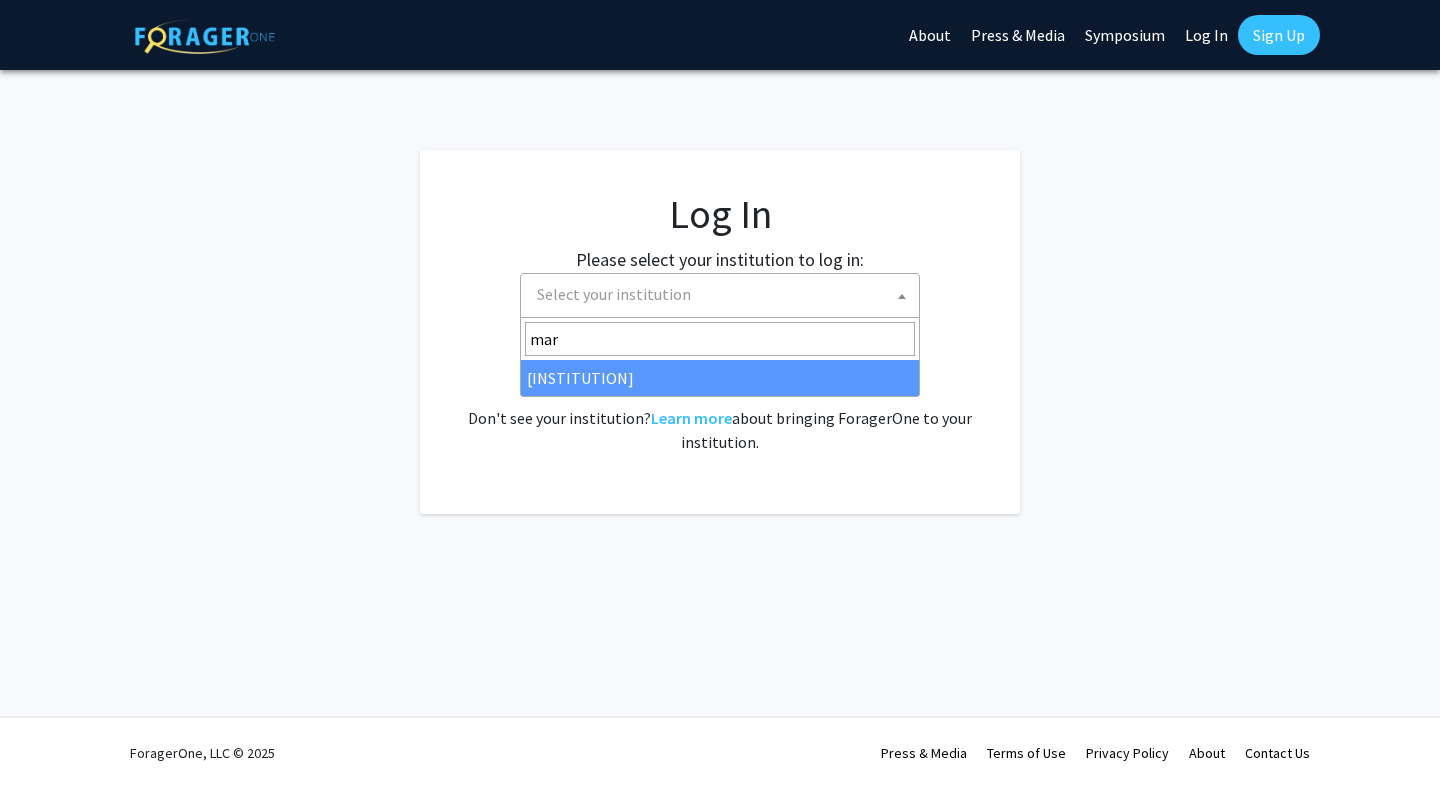 type on "mar" 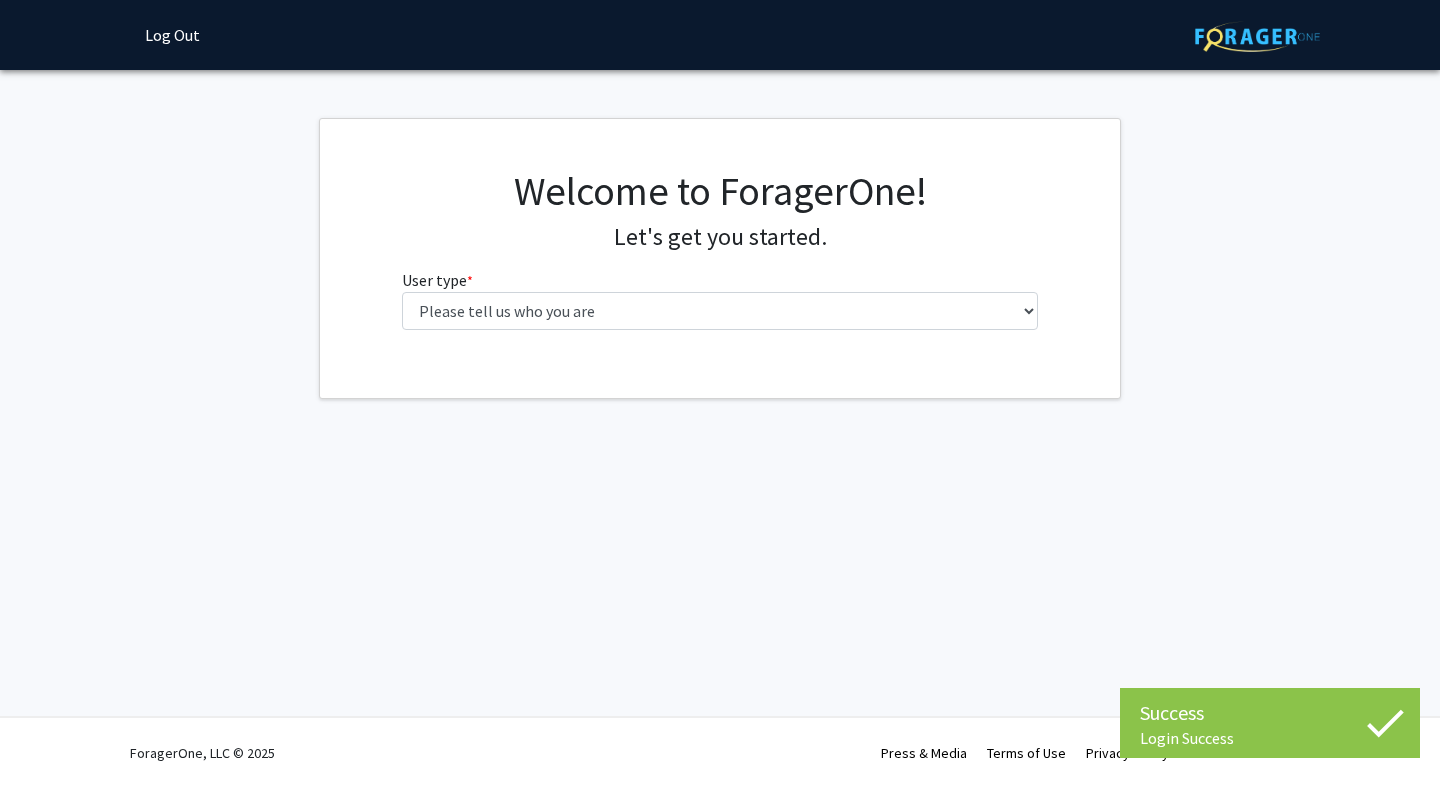 scroll, scrollTop: 0, scrollLeft: 0, axis: both 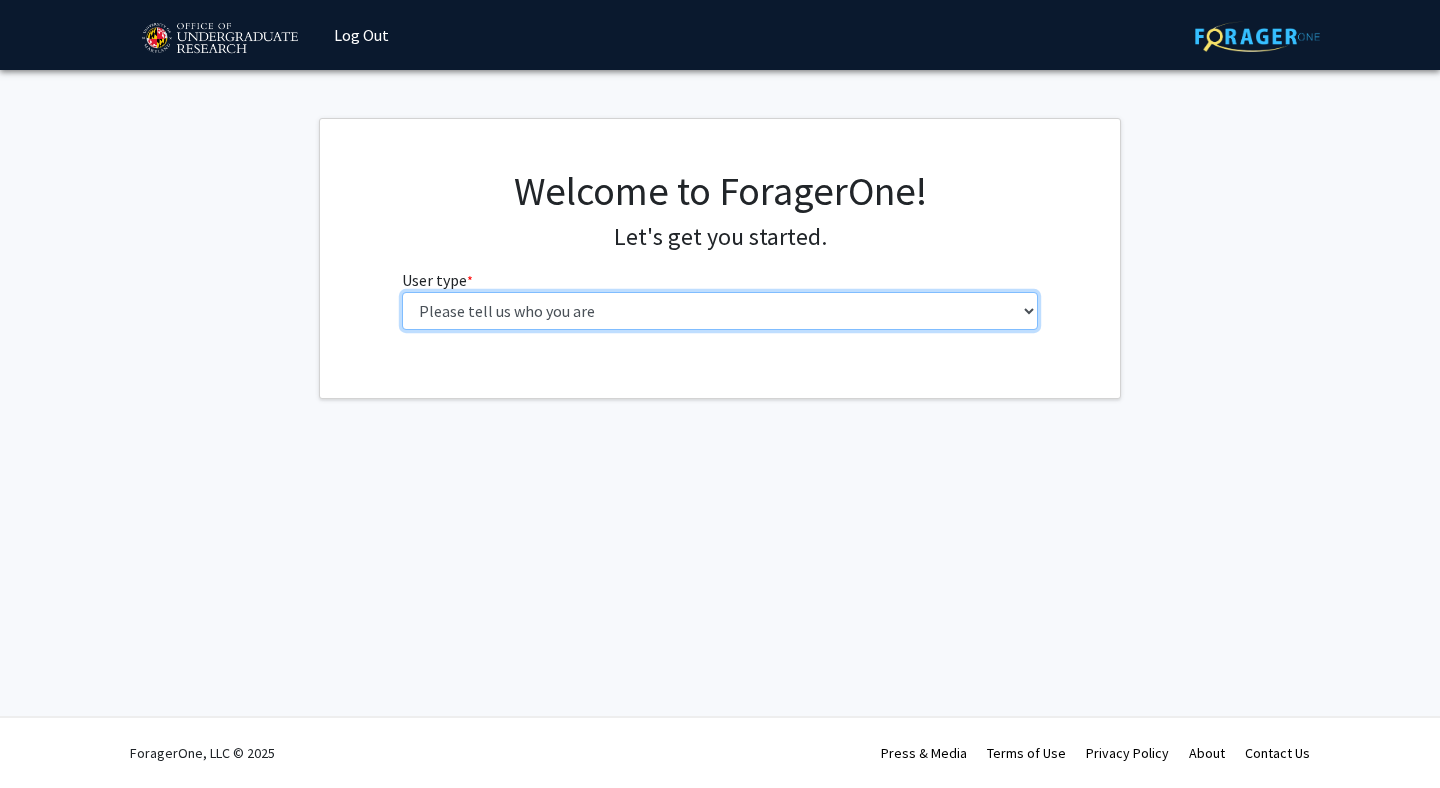 click on "Please tell us who you are  Undergraduate Student   Master's Student   Doctoral Candidate (PhD, MD, DMD, PharmD, etc.)   Postdoctoral Researcher / Research Staff / Medical Resident / Medical Fellow   Faculty   Administrative Staff" at bounding box center (720, 311) 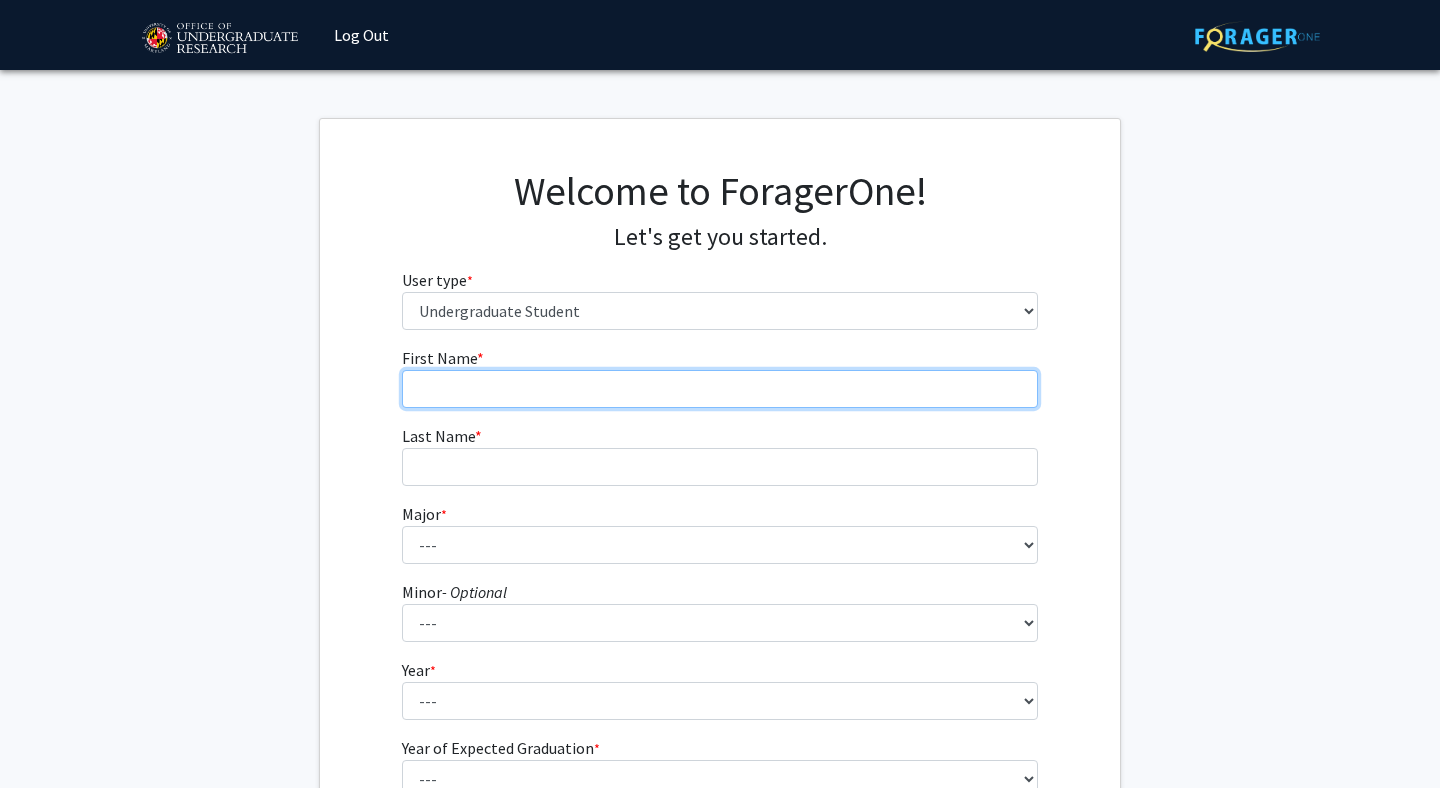 click on "First Name * required" at bounding box center [720, 389] 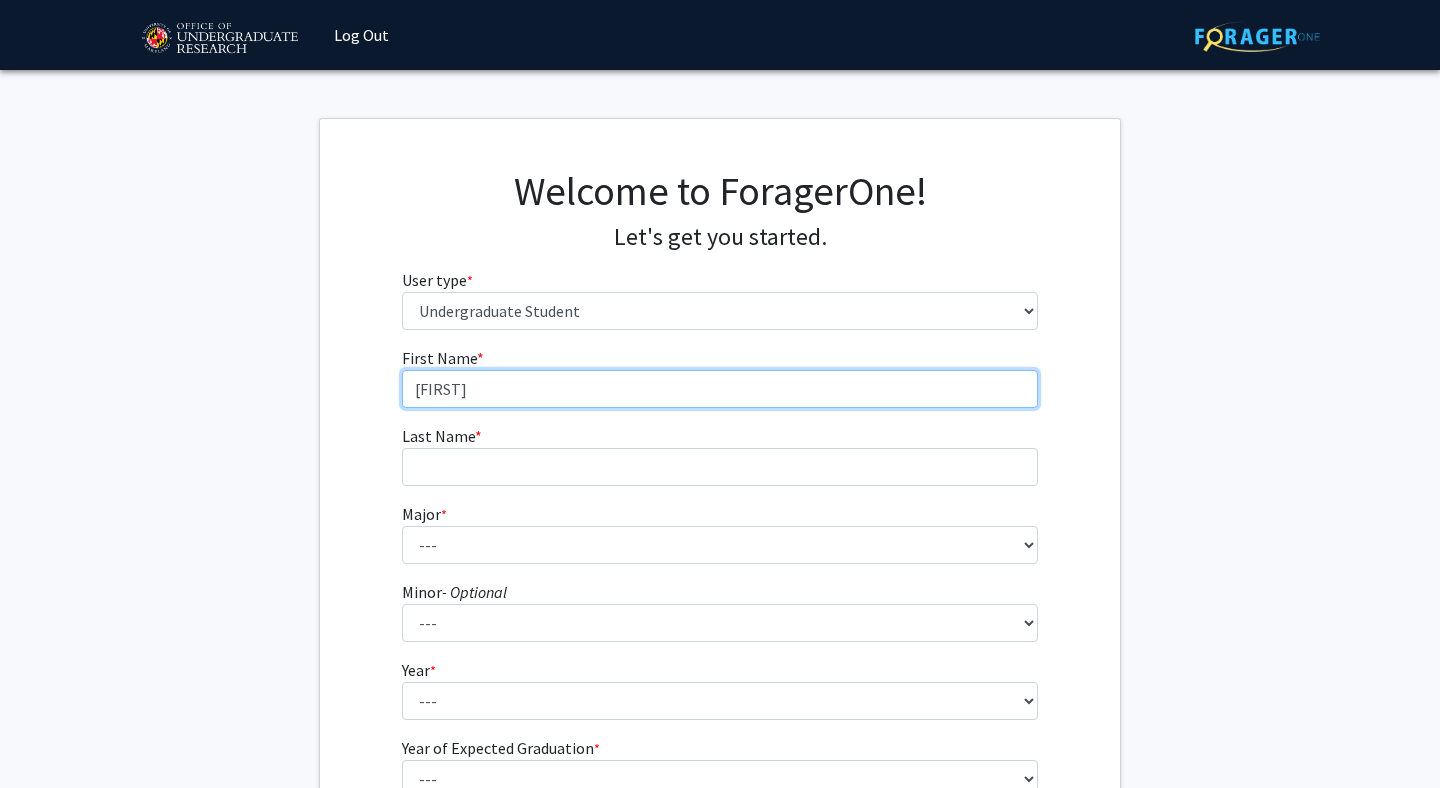 type on "[FIRST]" 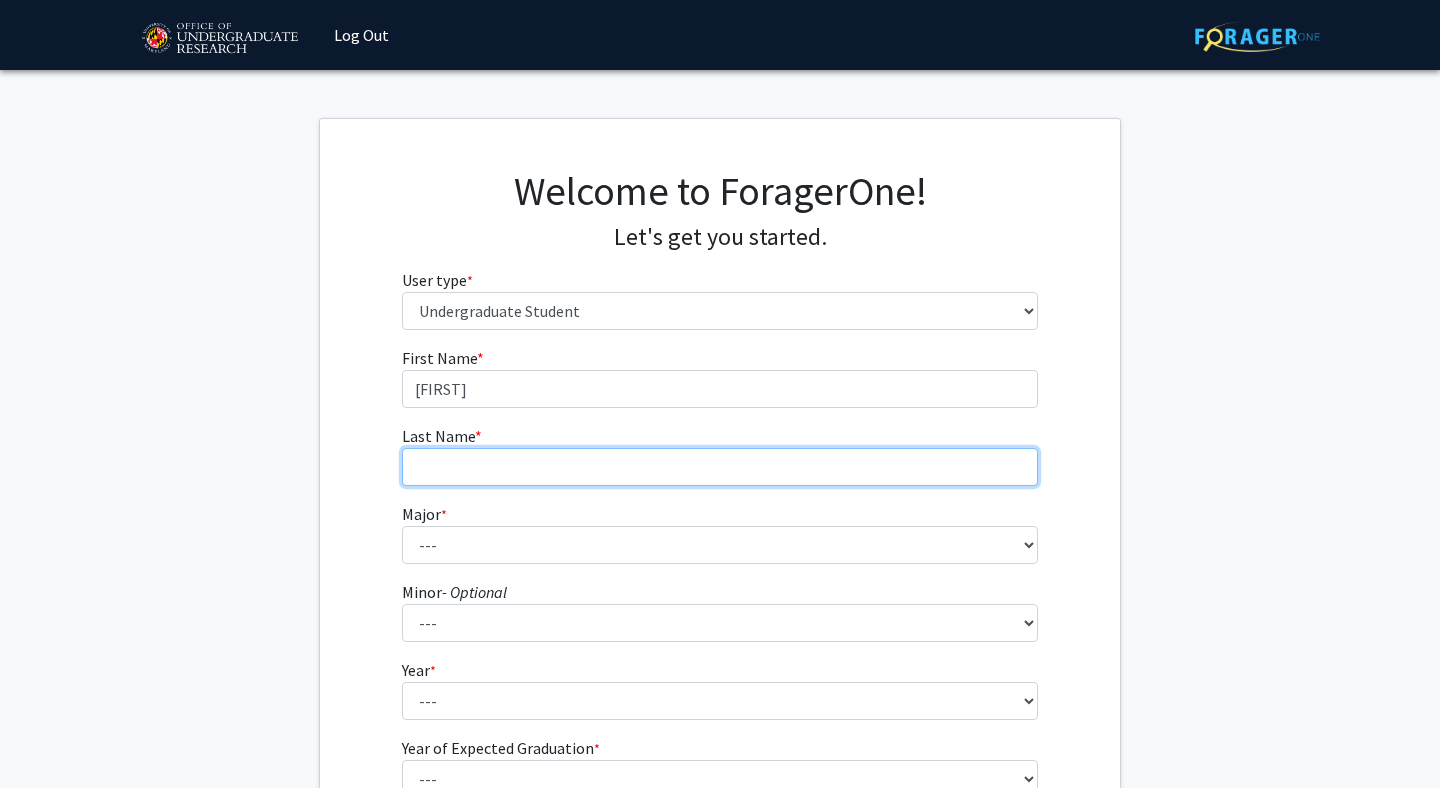 click on "[LAST] * required" at bounding box center (720, 467) 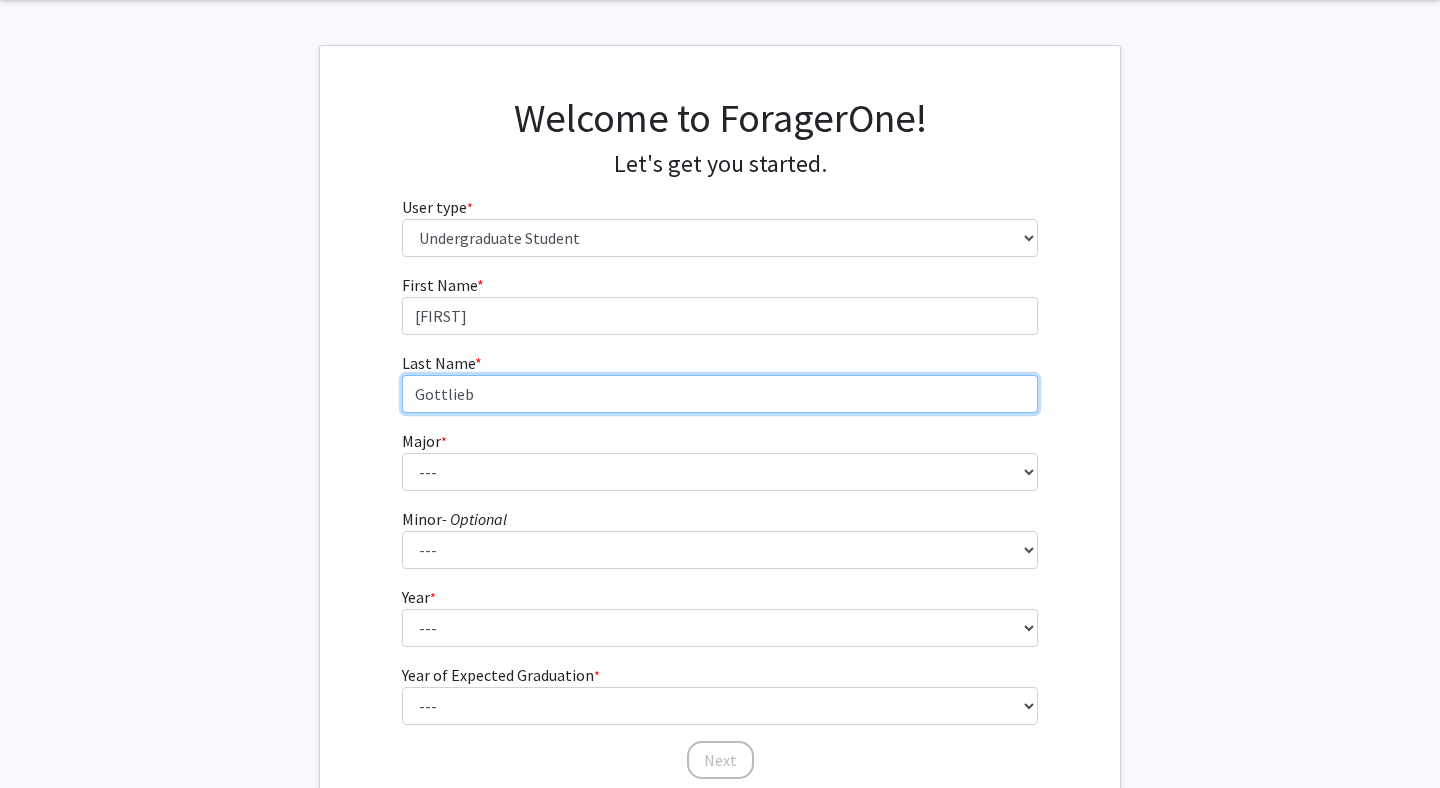 scroll, scrollTop: 89, scrollLeft: 0, axis: vertical 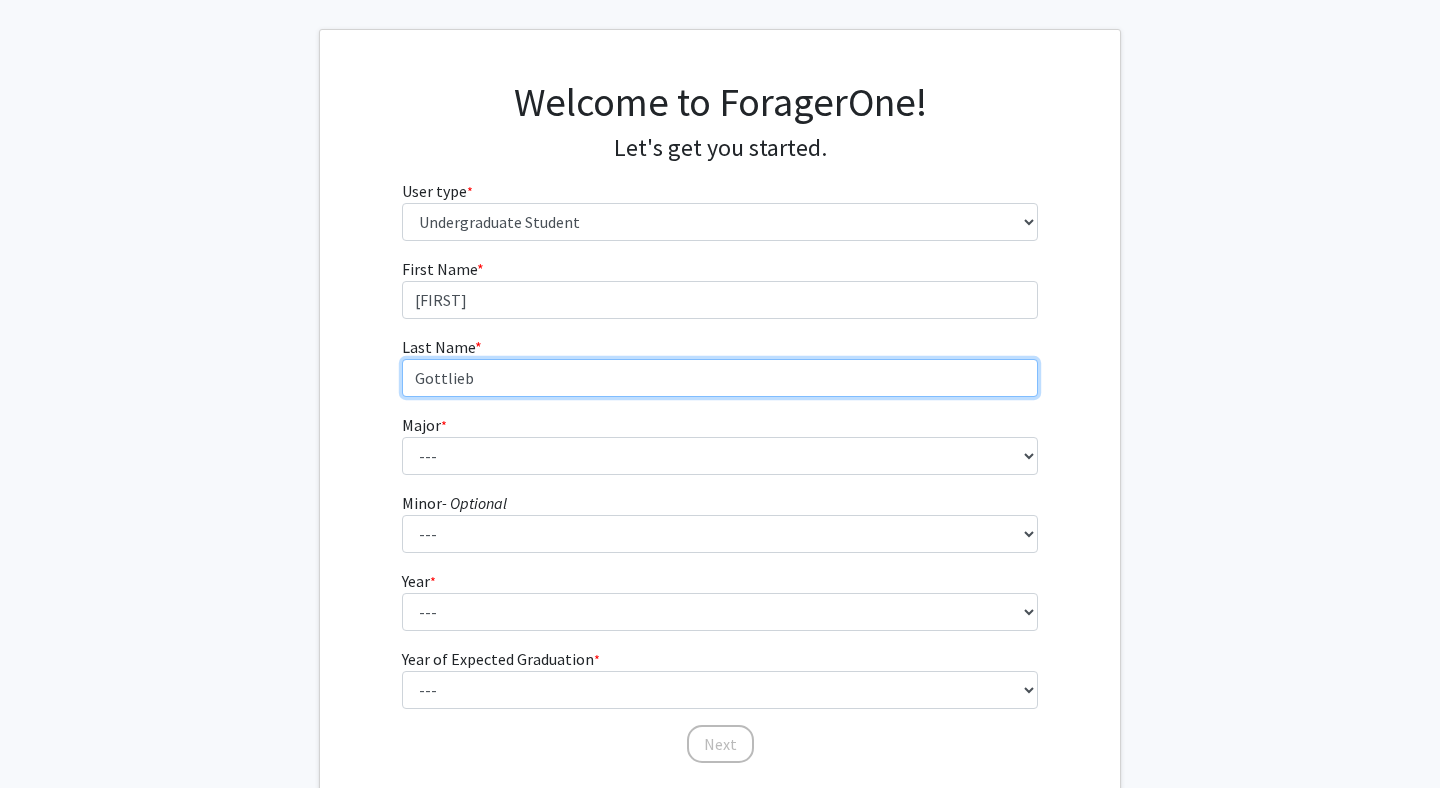 type on "Gottlieb" 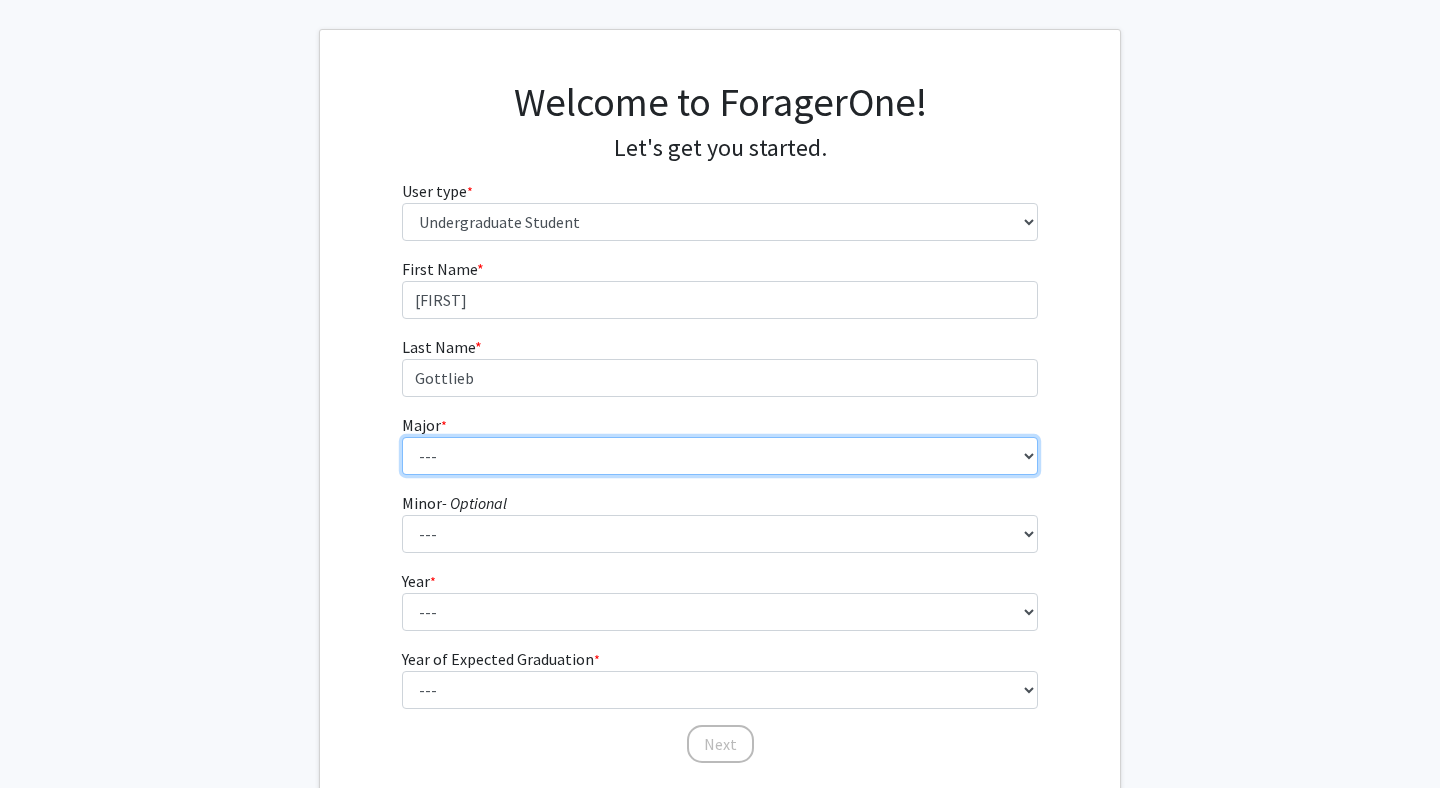 click on "---  Accounting   Aerospace Engineering   African American and Africana Studies   Agricultural and Resource Economics   Agricultural Science and Technology   American Studies   Animal Sciences   Anthropology   Arabic Studies   Architecture   Art History   Astronomy   Atmospheric and Oceanic Science   Biochemistry   Biocomputational Engineering   Bioengineering   Biological Sciences   Central European, Russian and Eurasian Studies   Chemical Engineering   Chemistry   Chinese   Cinema and Media Studies   Cinema and Media Studies   Civil Engineering   Classical Languages and Literatures   Communication   Computer Engineering   Computer Science   Criminology and Criminal Justice   Cyber-Physical Systems Engineering   Dance   Early Childhood/Early Childhood Special Education   Economics   Electrical Engineering   Elementary Education   Elementary/Middle Special Education   English Language and Literature   Environmental Science and Policy   Environmental Science and Technology   Family Science   Finance   Geology" at bounding box center [720, 456] 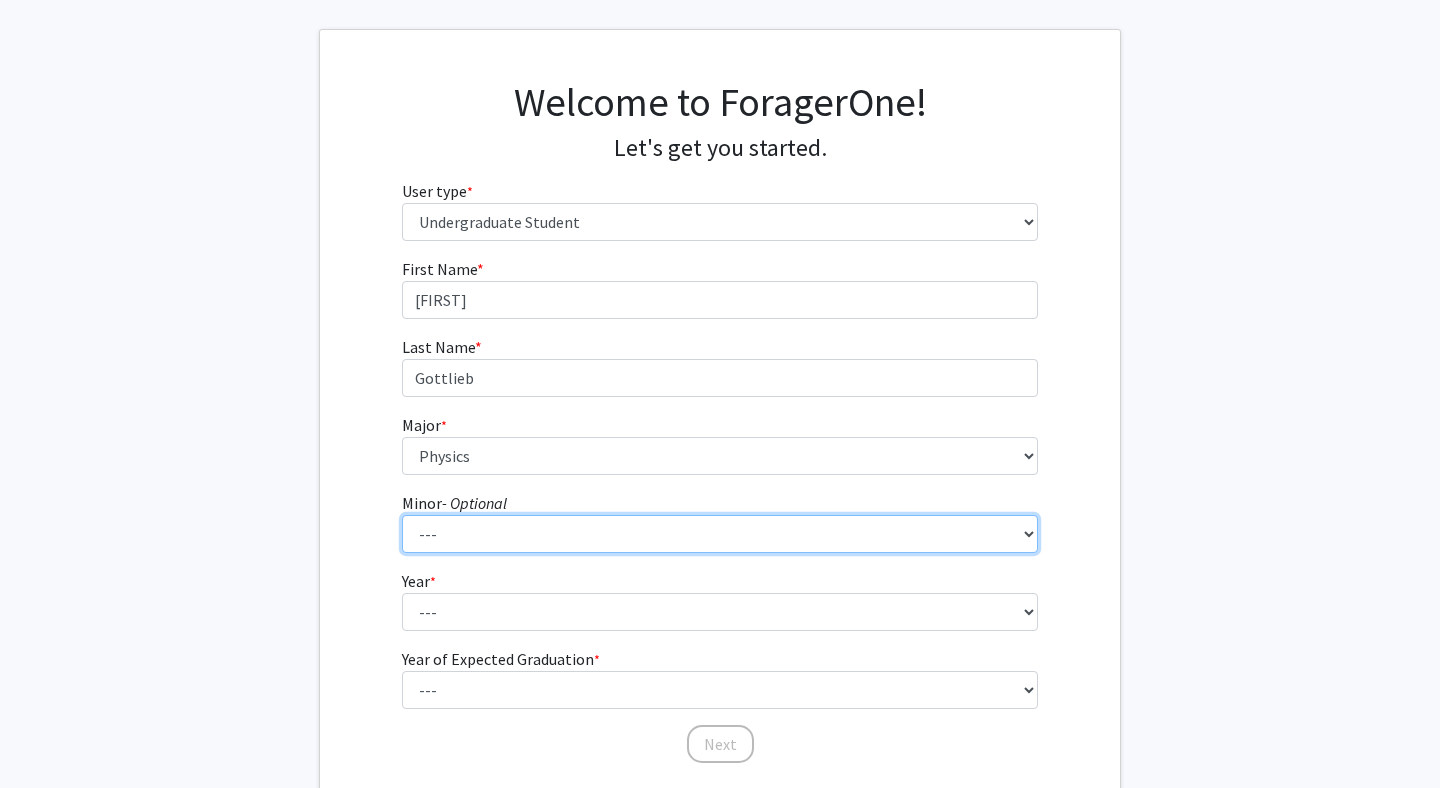 click on "---  Actuarial Mathematics   Advanced Cybersecurity Experience for Students   African Studies   Agricultural Science and Technology   Anti-Black Racism   Arabic   Archaeology   Army Leadership Studies   Art History   Arts Leadership   Asian American Studies   Astronomy   Atmospheric Chemistry   Atmospheric Sciences   Black Women's Studies   Business Analytics   Chinese Language   Classical Mythology   Computational Finance   Computer Engineering   Computer Science   Construction Project Management   Creative Placemaking   Creative Writing   Data Science   Demography   Digital Storytelling and Poetics   Disability Studies   Earth History   Earth Material Properties   Economics   Entomology   French Studies   General Business   Geochemistry   Geographic Information Science   Geophysics   German Studies   Global Engineering Leadership   Global Poverty   Global Studies   Global Terrorism Studies   Greek Language and Culture   Hearing and Speech Sciences   Hebrew Studies   History   Human Development   Hydrology" at bounding box center (720, 534) 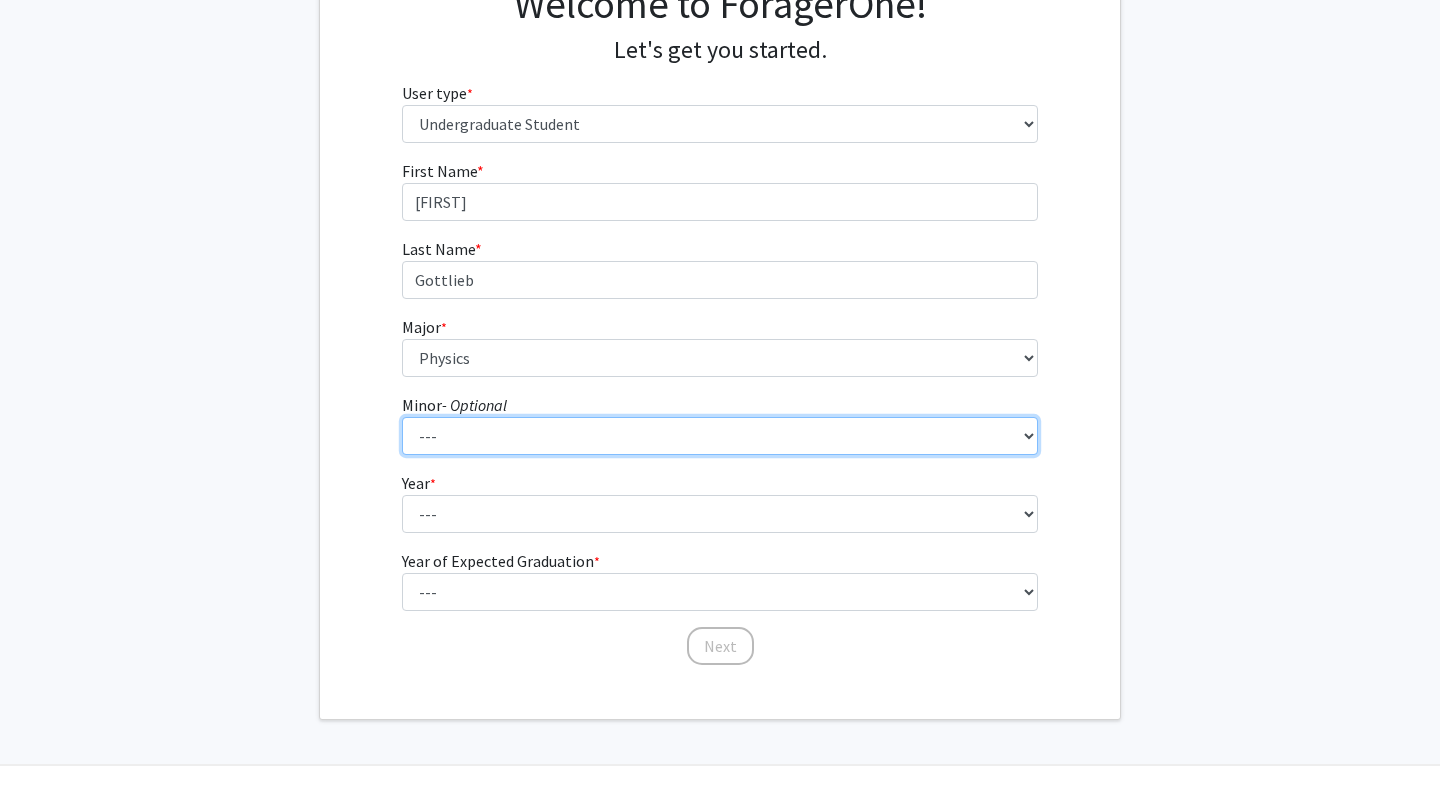 scroll, scrollTop: 195, scrollLeft: 0, axis: vertical 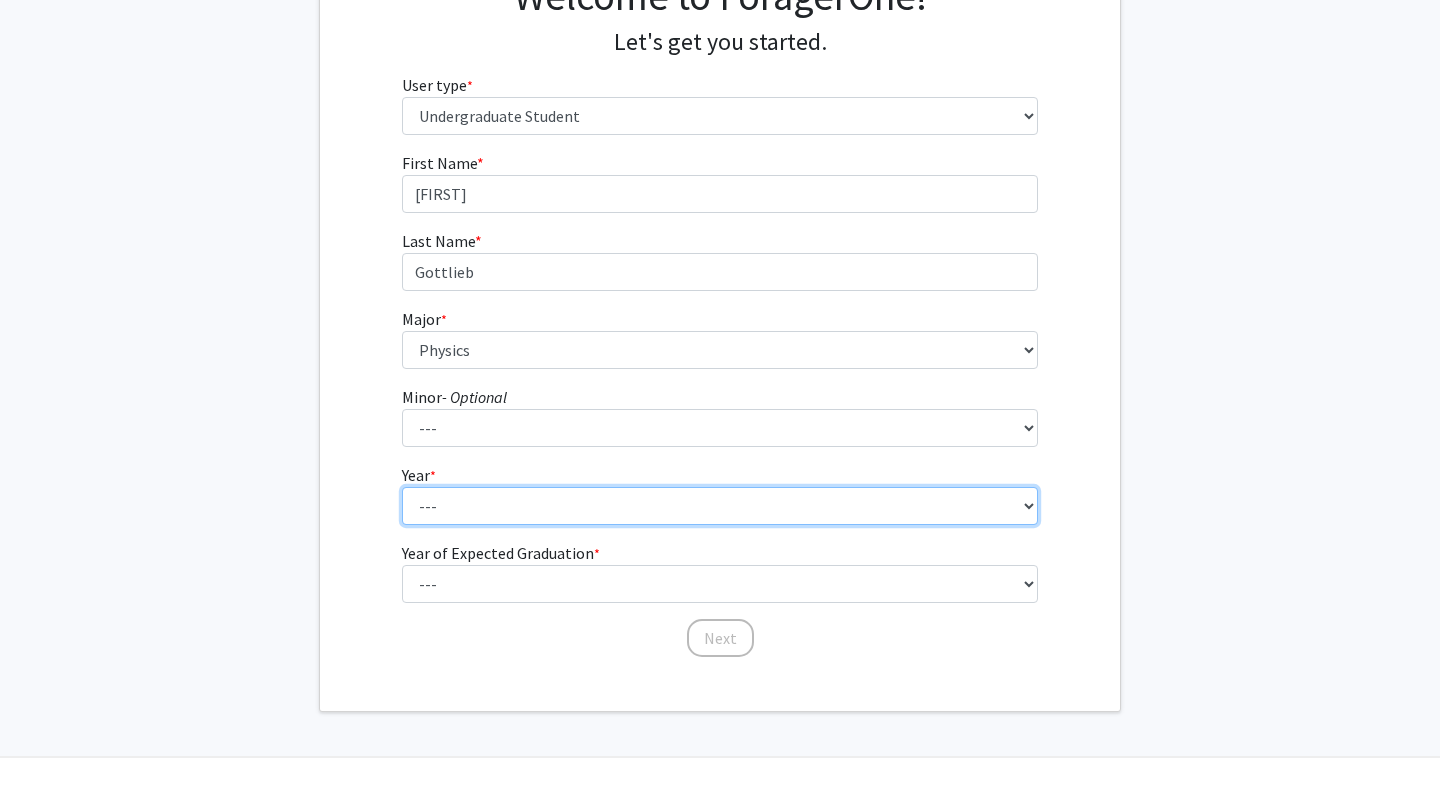 click on "---  First-year   Sophomore   Junior   Senior   Postbaccalaureate Certificate" at bounding box center [720, 506] 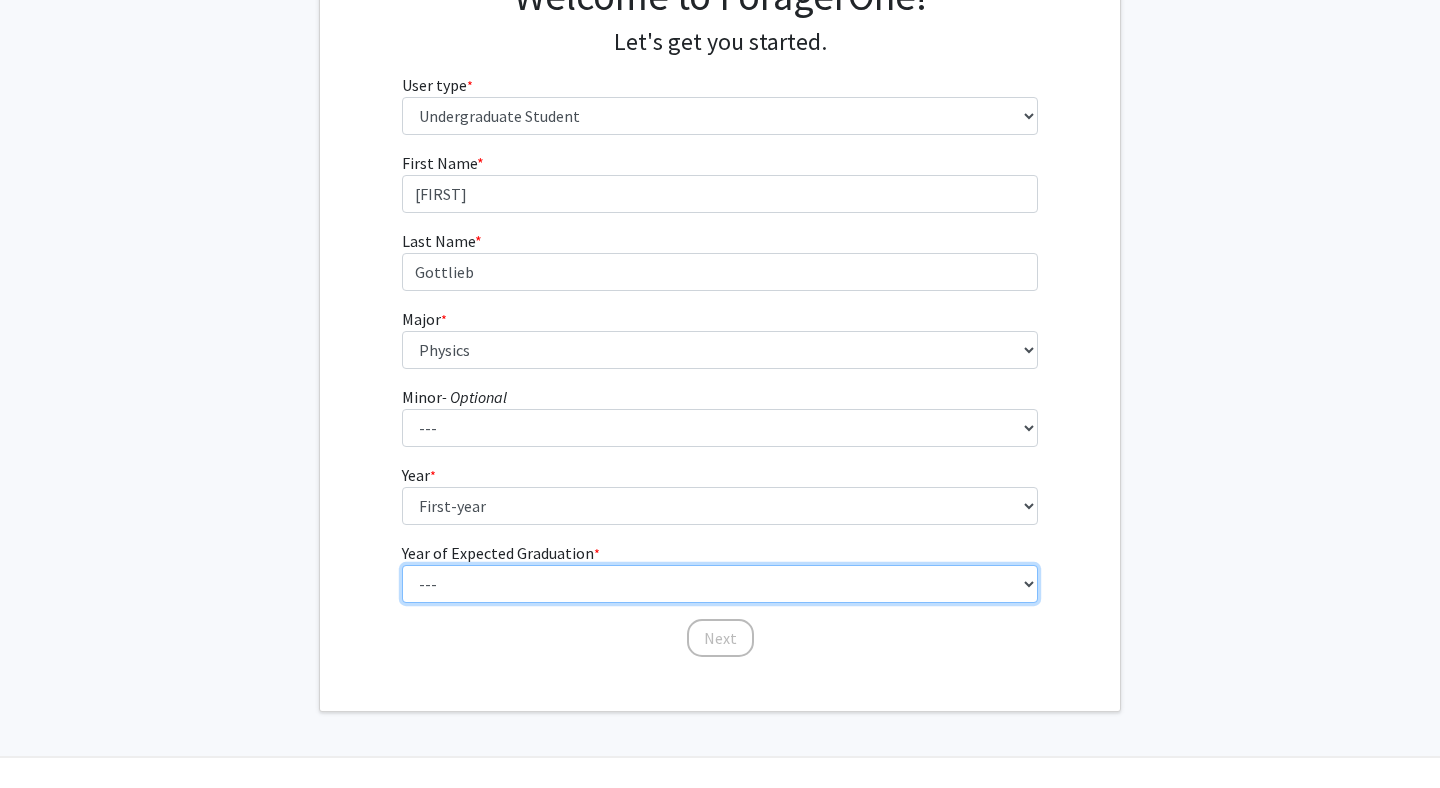 click on "---  2025   2026   2027   2028   2029   2030   2031   2032   2033   2034" at bounding box center [720, 584] 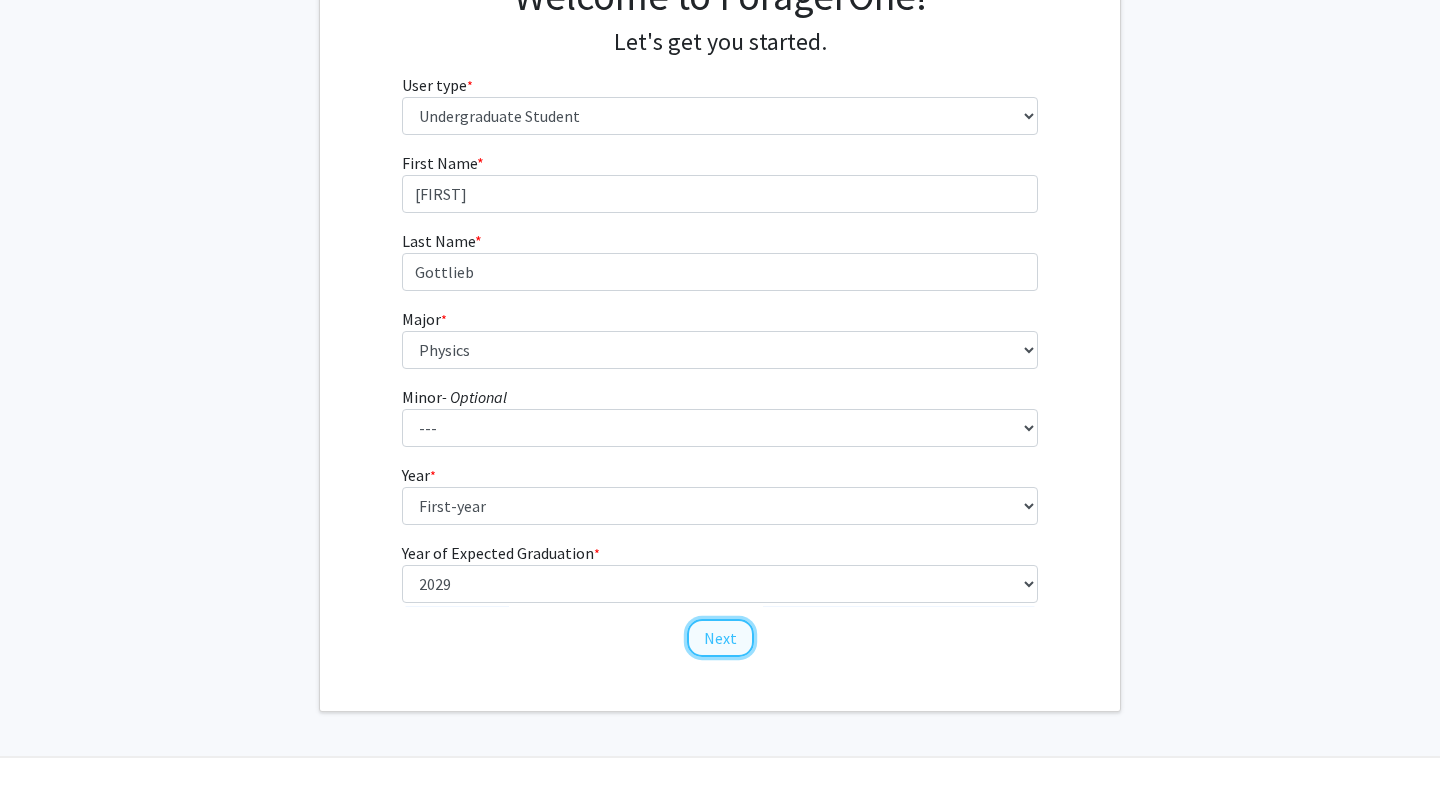 click on "Next" 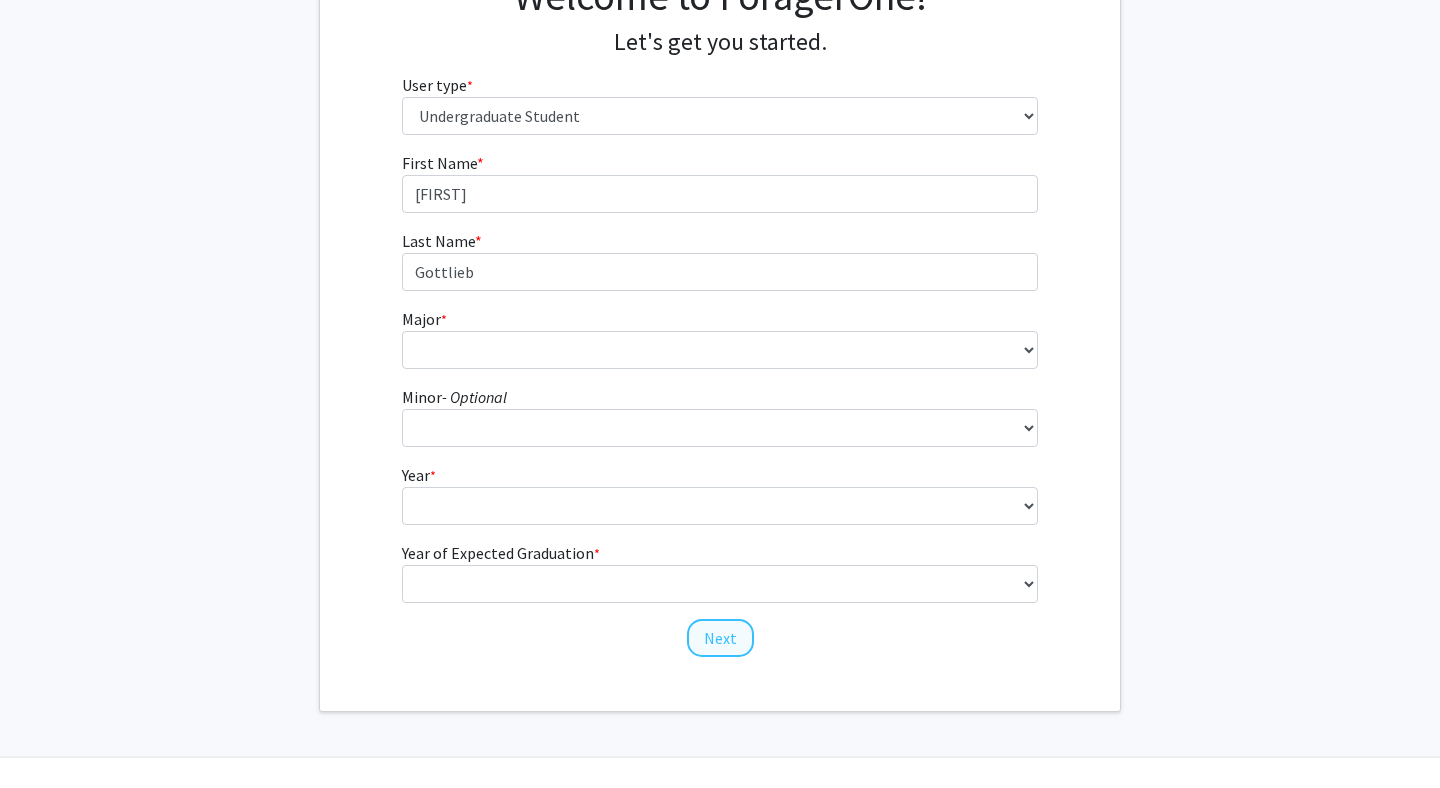 scroll, scrollTop: 0, scrollLeft: 0, axis: both 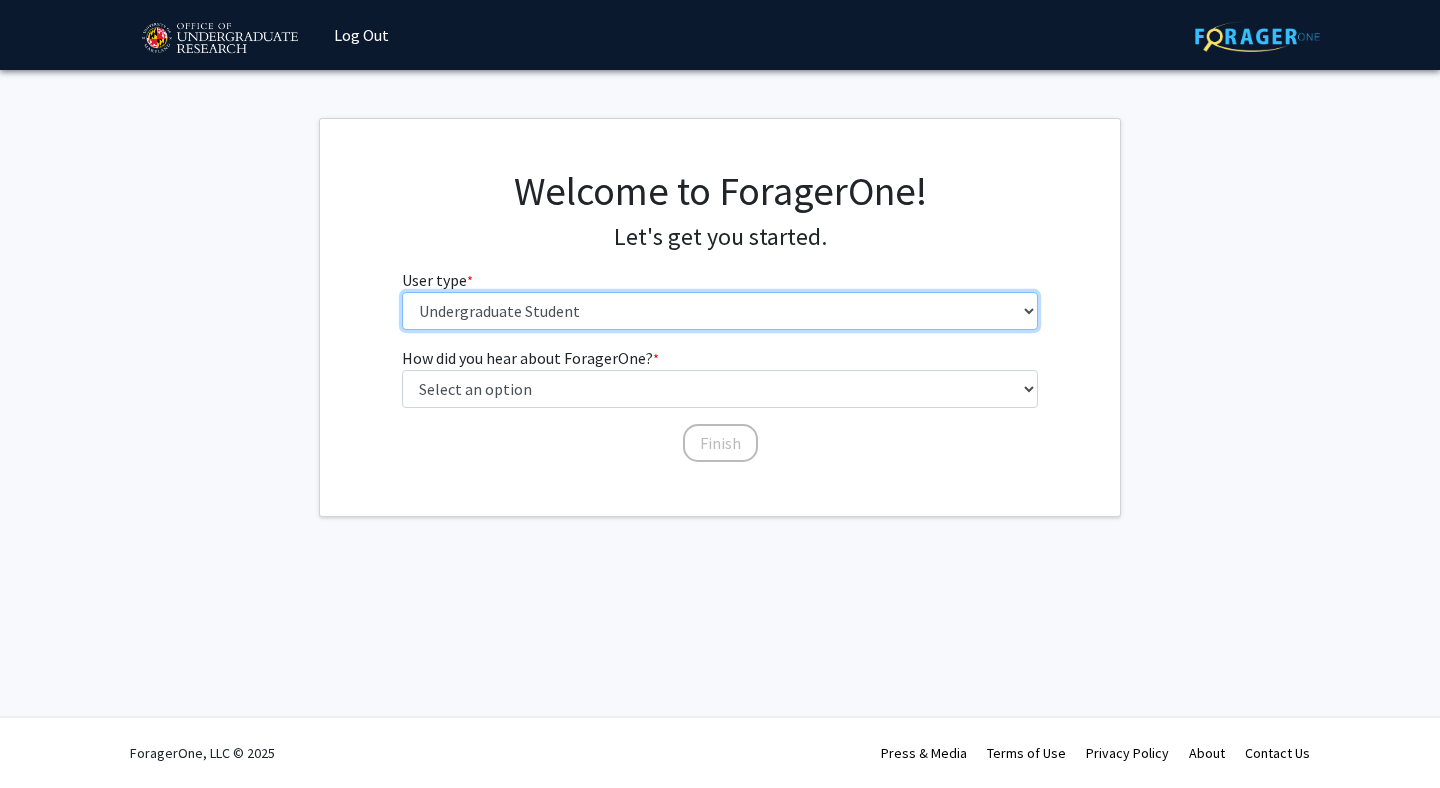 click on "Please tell us who you are  Undergraduate Student   Master's Student   Doctoral Candidate (PhD, MD, DMD, PharmD, etc.)   Postdoctoral Researcher / Research Staff / Medical Resident / Medical Fellow   Faculty   Administrative Staff" at bounding box center [720, 311] 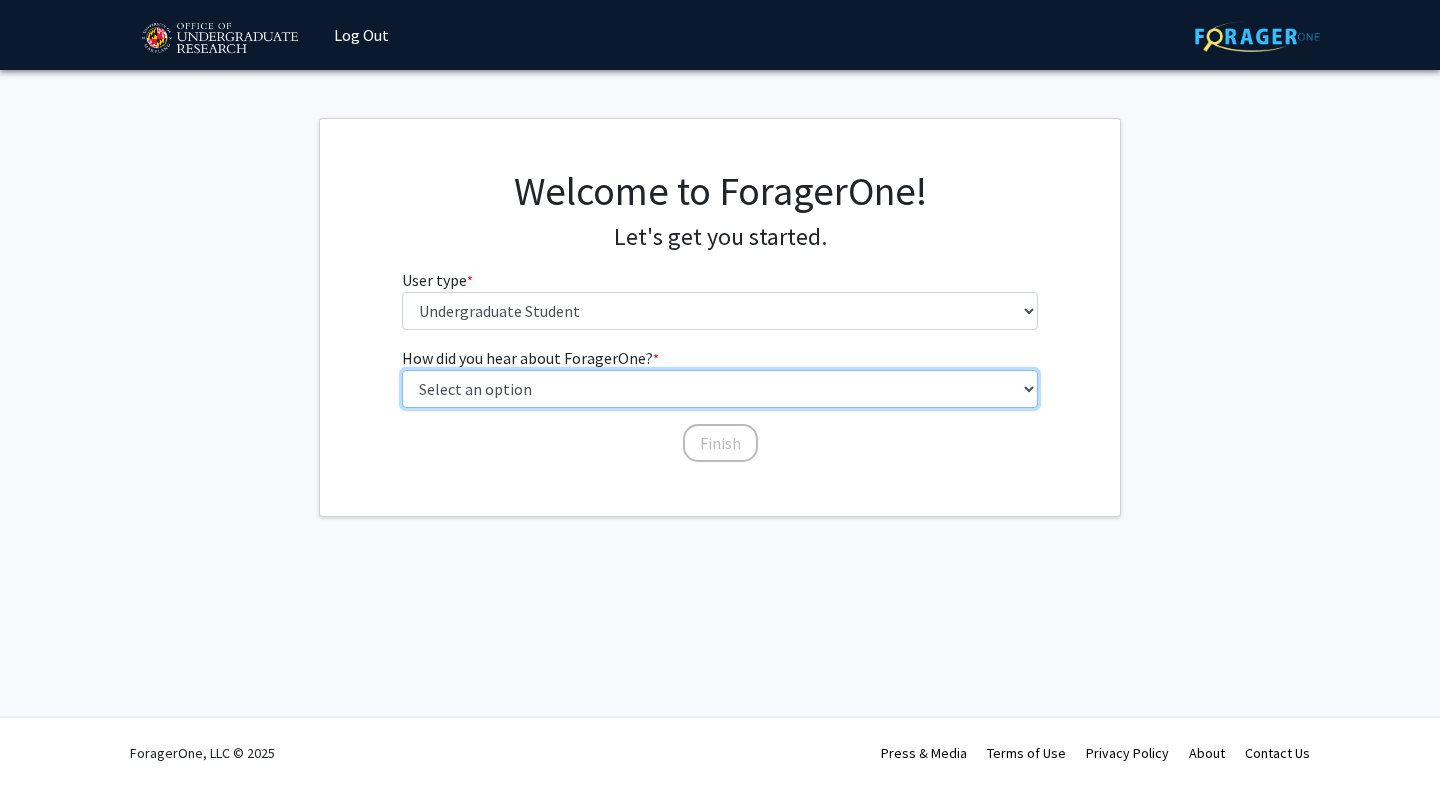 click on "Select an option  Peer/student recommendation   Faculty/staff recommendation   University website   University email or newsletter   Other" at bounding box center (720, 389) 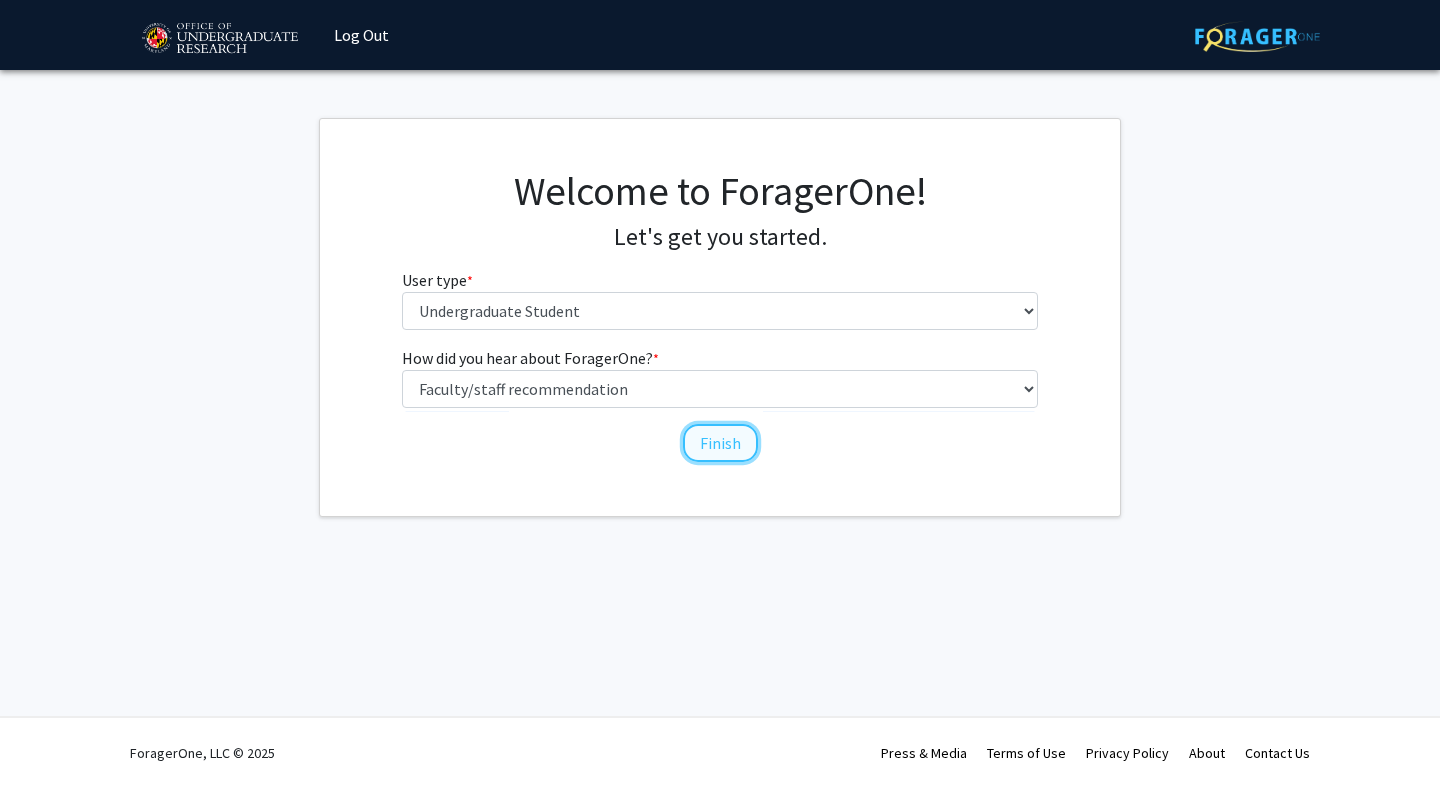 click on "Finish" 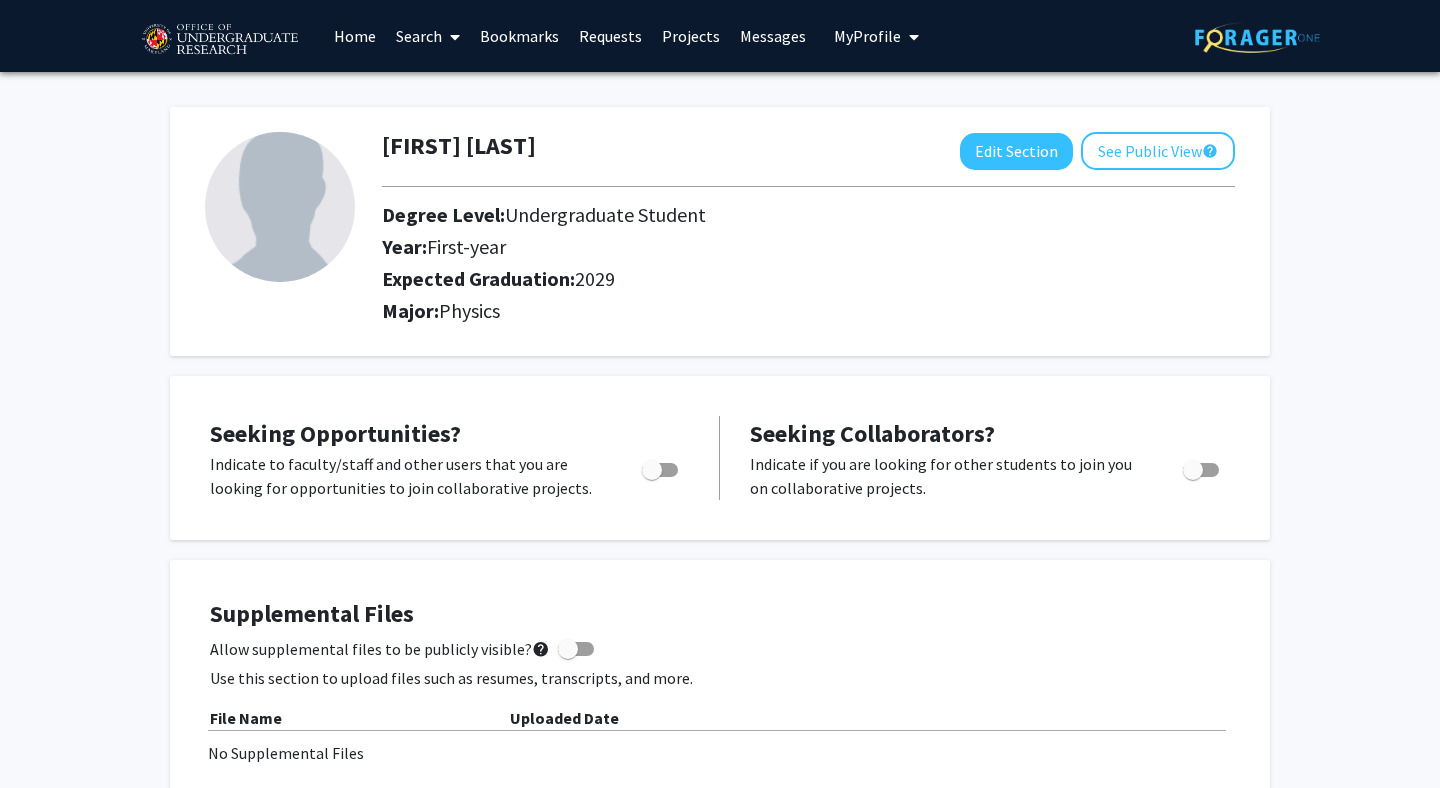 click at bounding box center [652, 470] 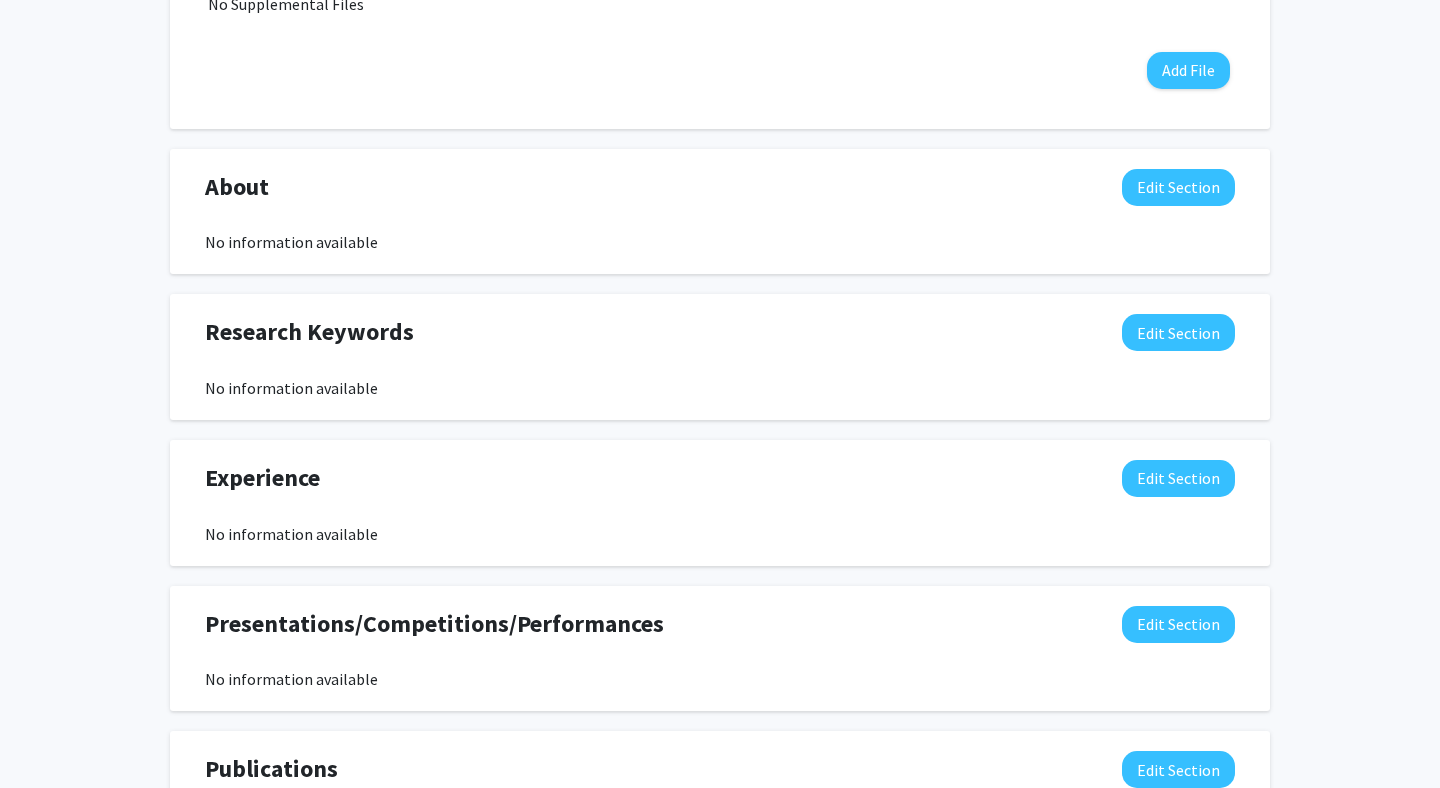 scroll, scrollTop: 747, scrollLeft: 0, axis: vertical 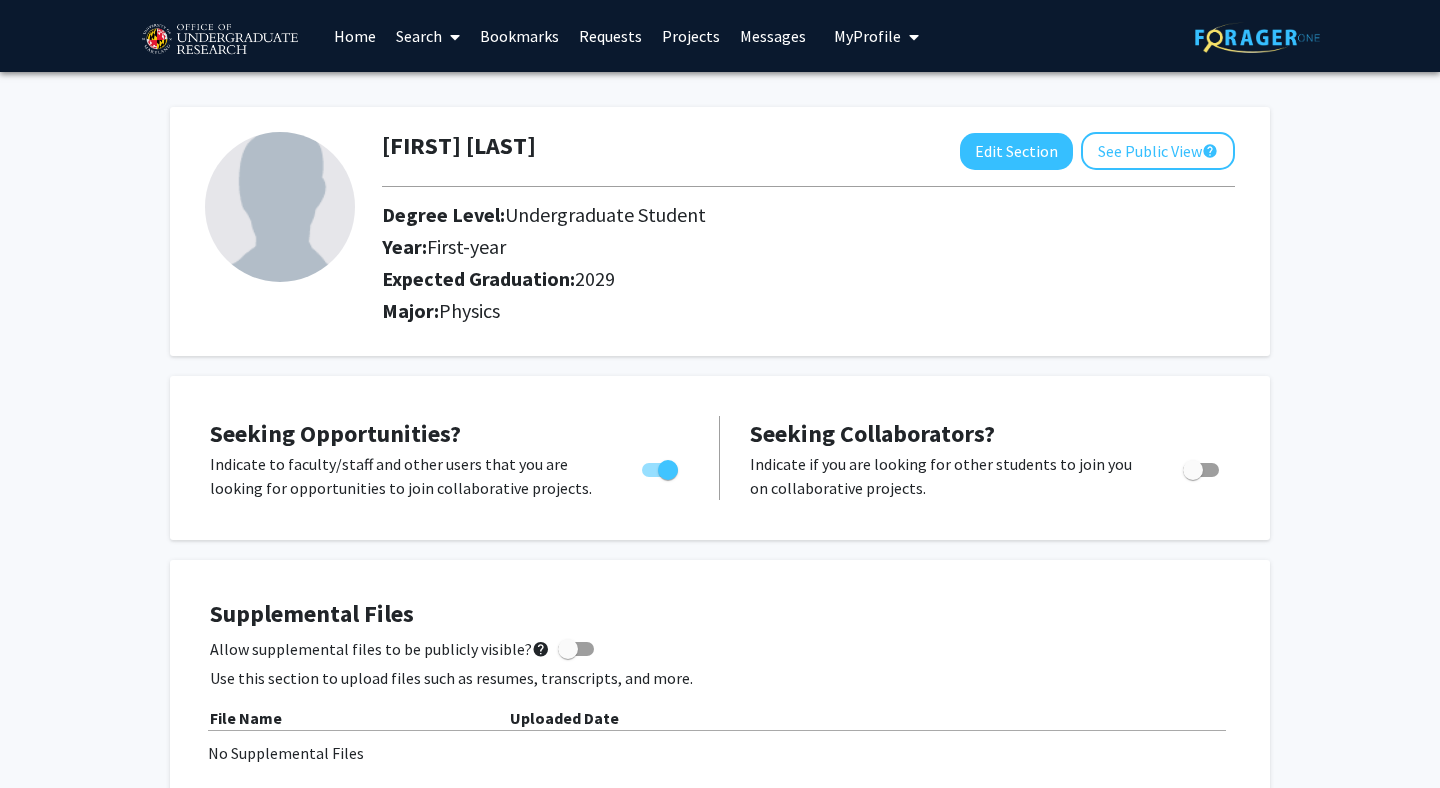 click on "Home" at bounding box center (355, 36) 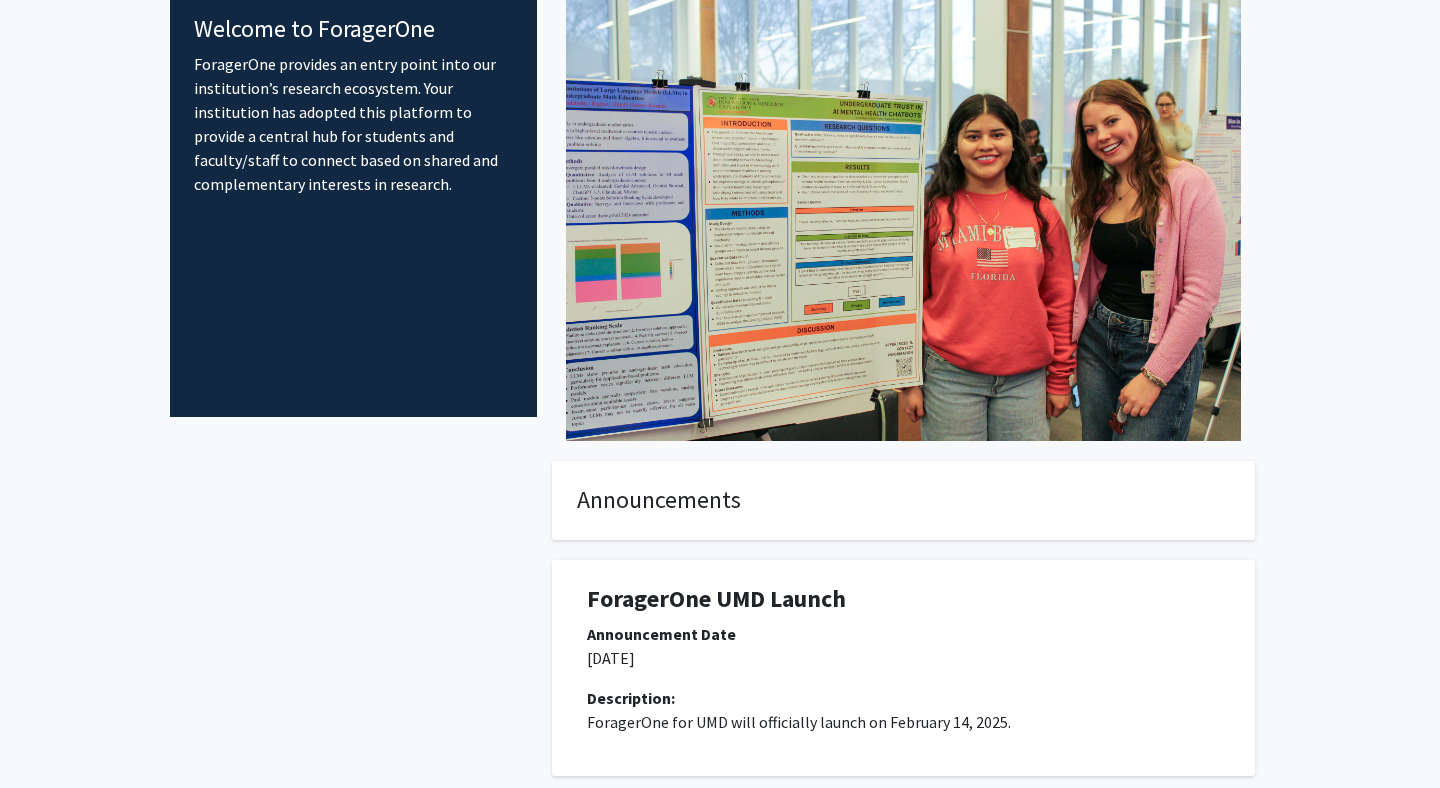 scroll, scrollTop: 0, scrollLeft: 0, axis: both 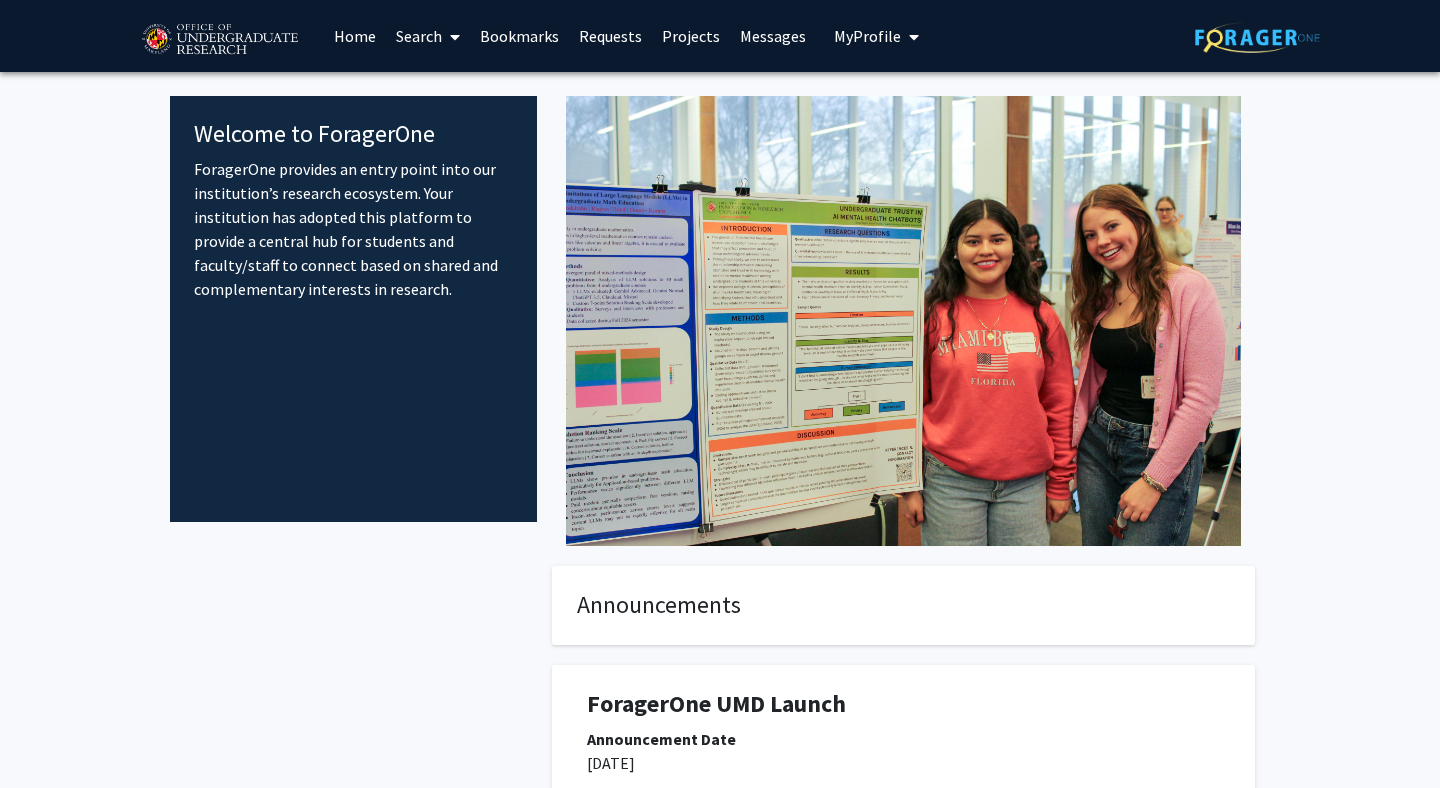 click at bounding box center [451, 37] 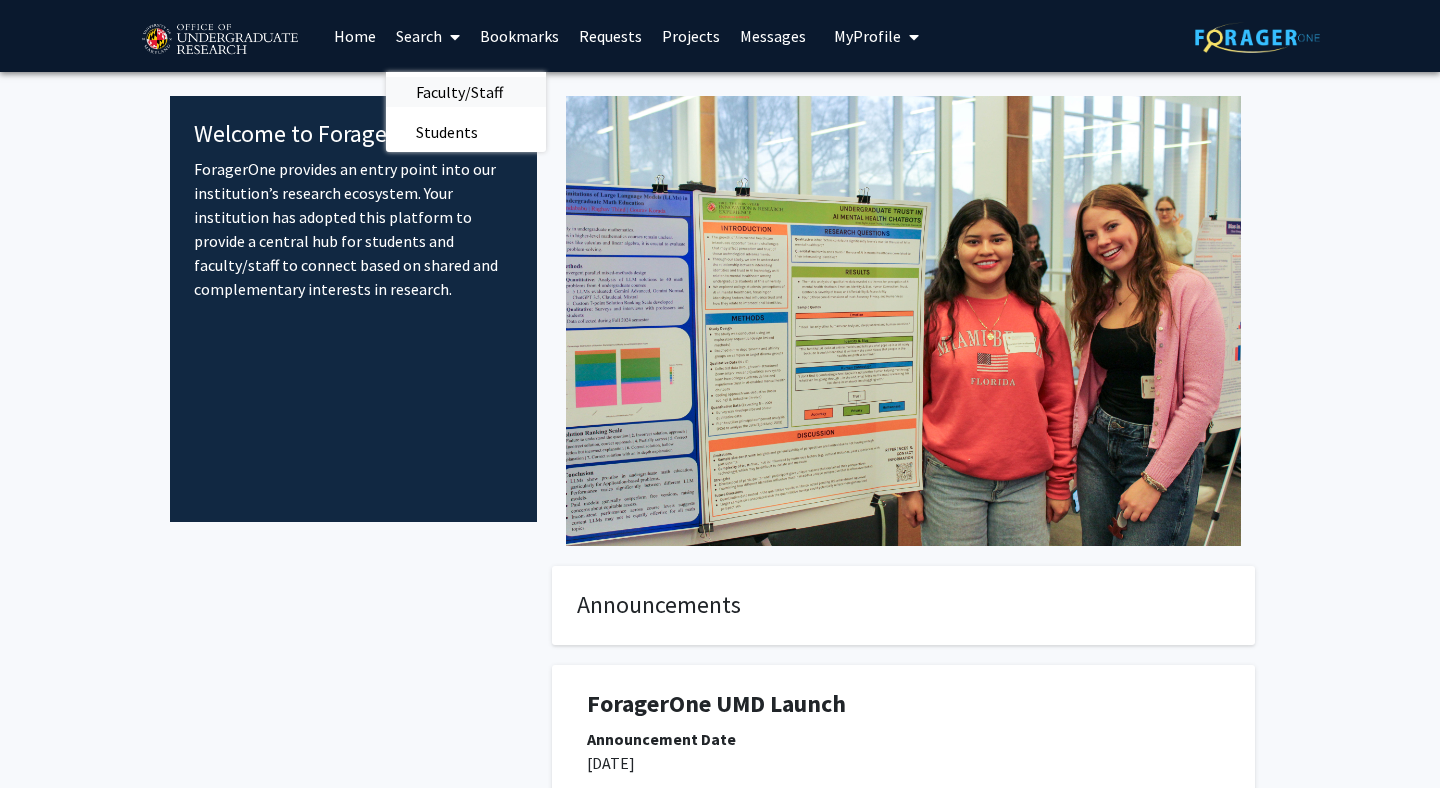 click on "Faculty/Staff" at bounding box center [459, 92] 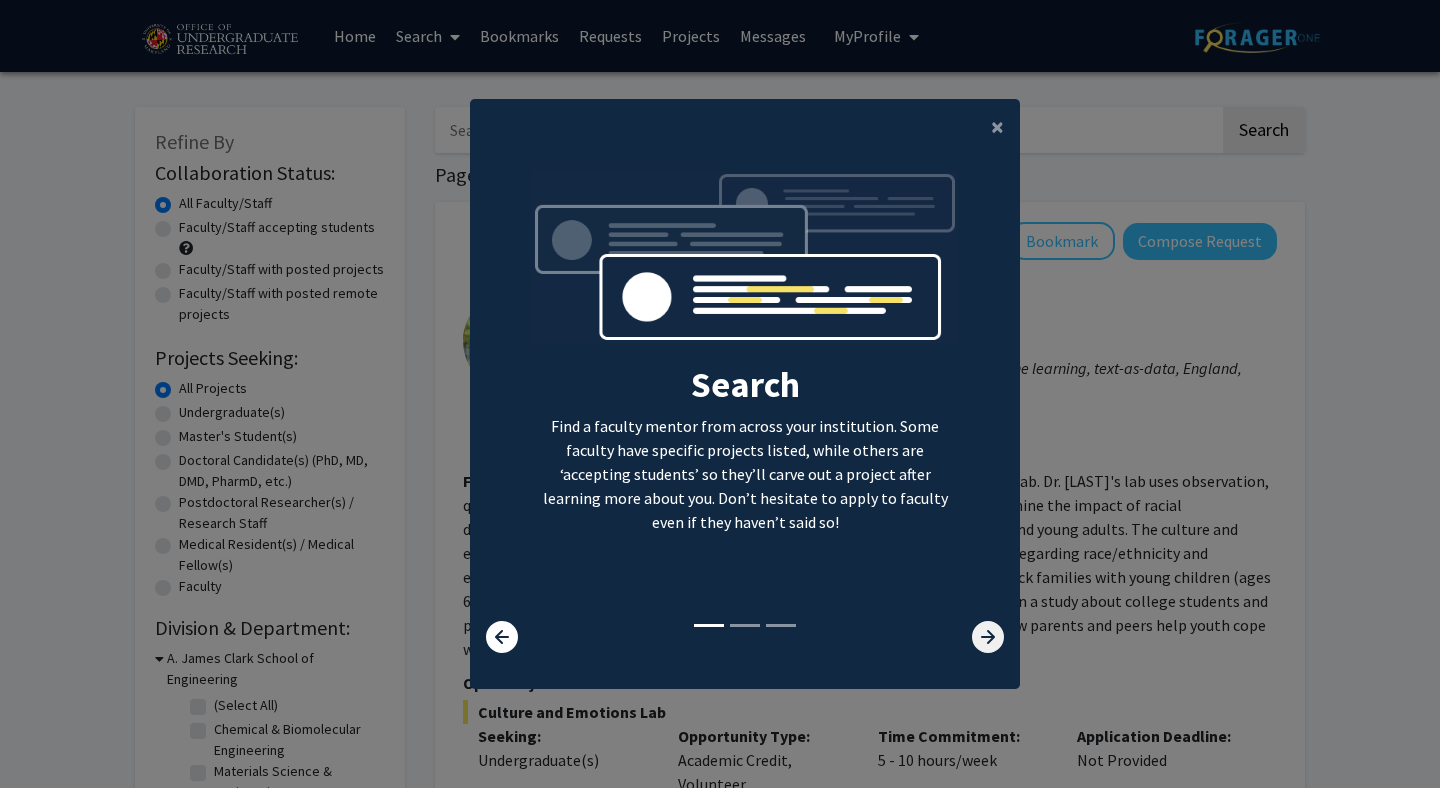 click 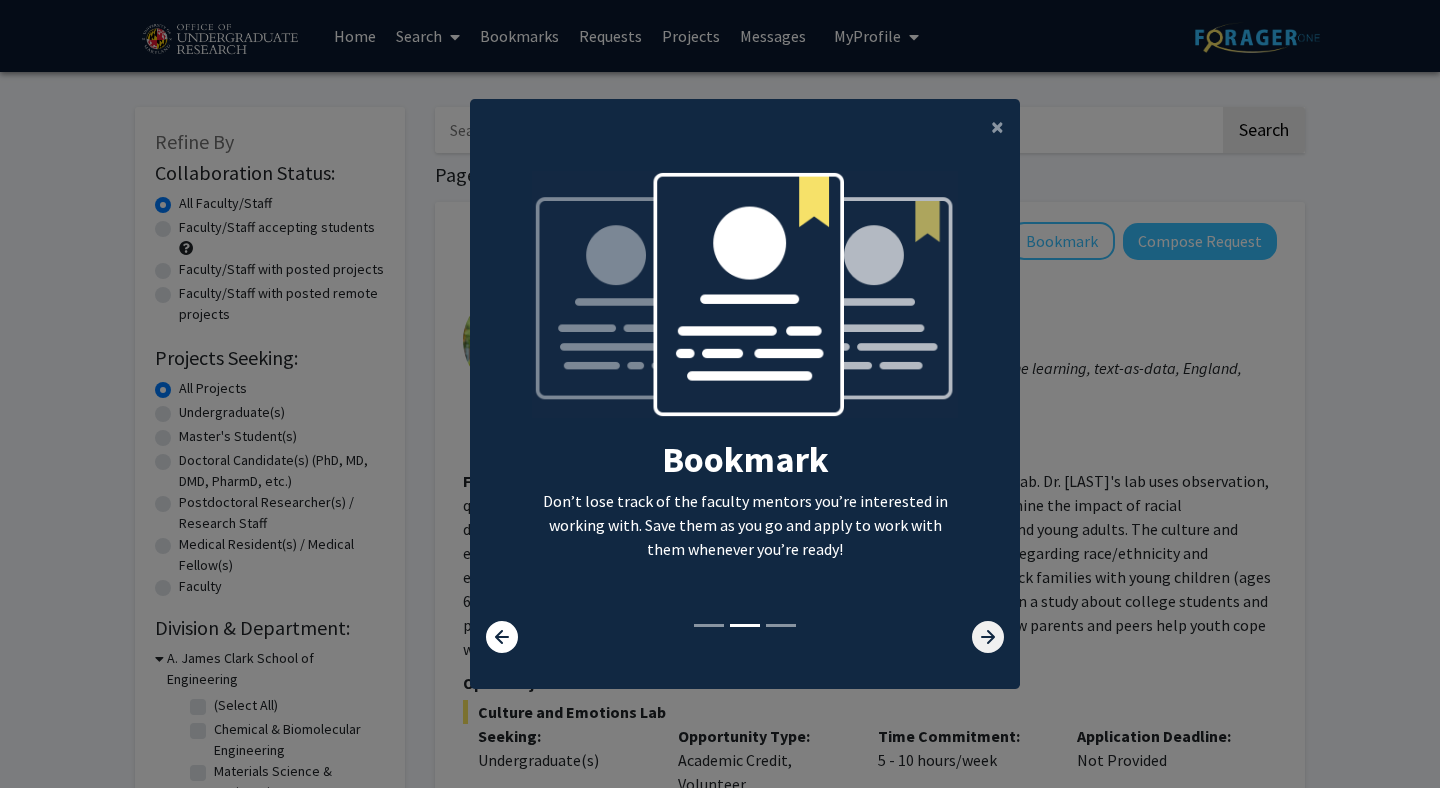 click 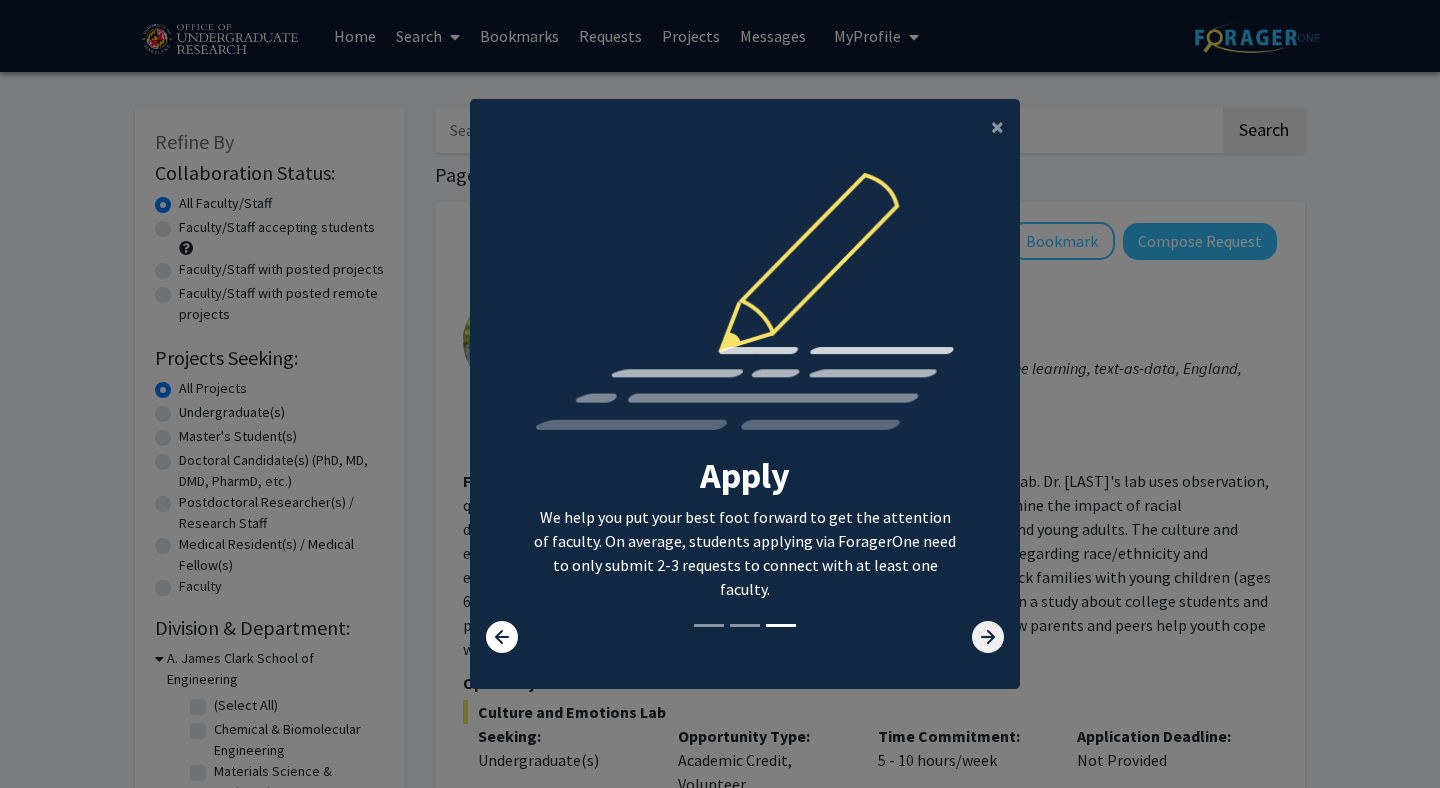 click 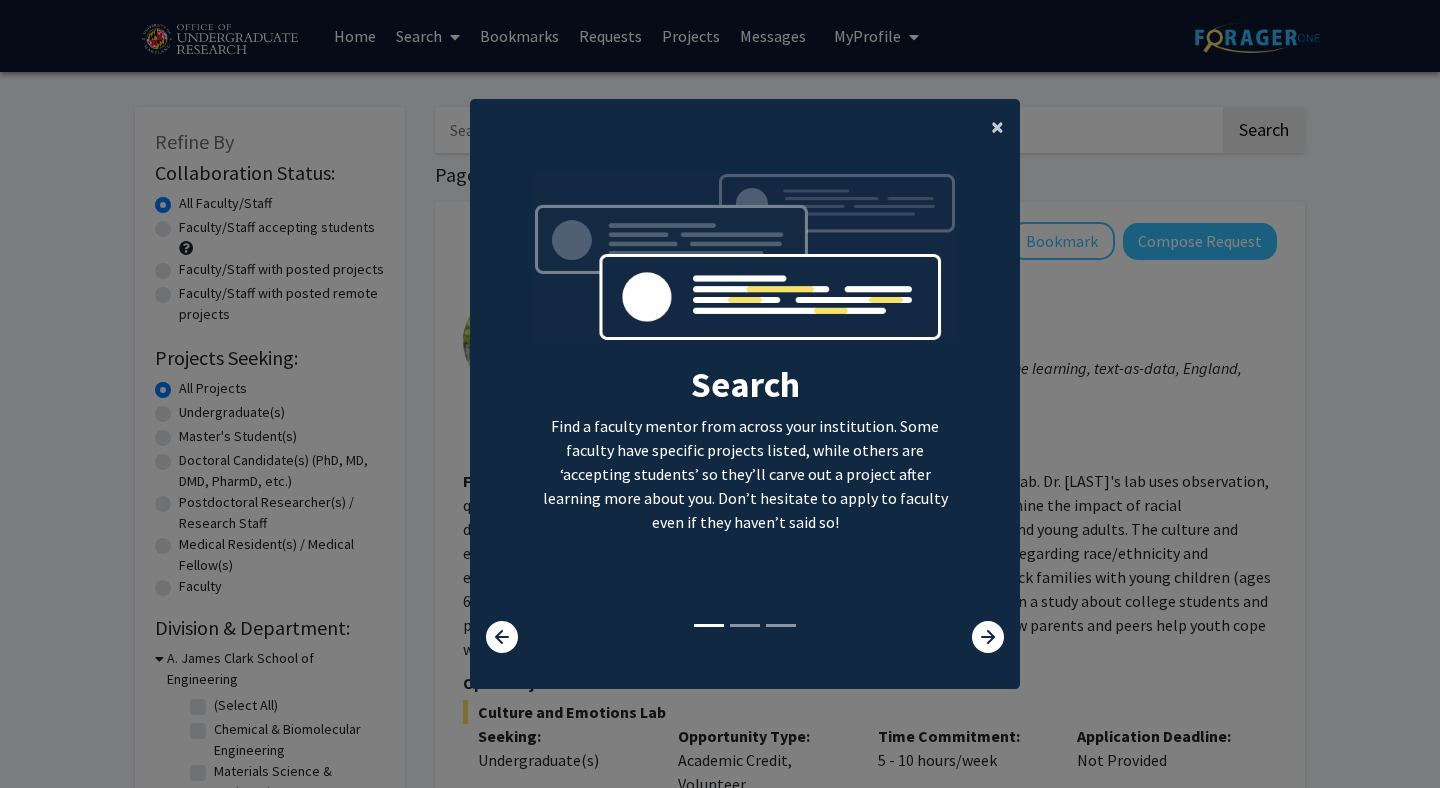 click on "×" 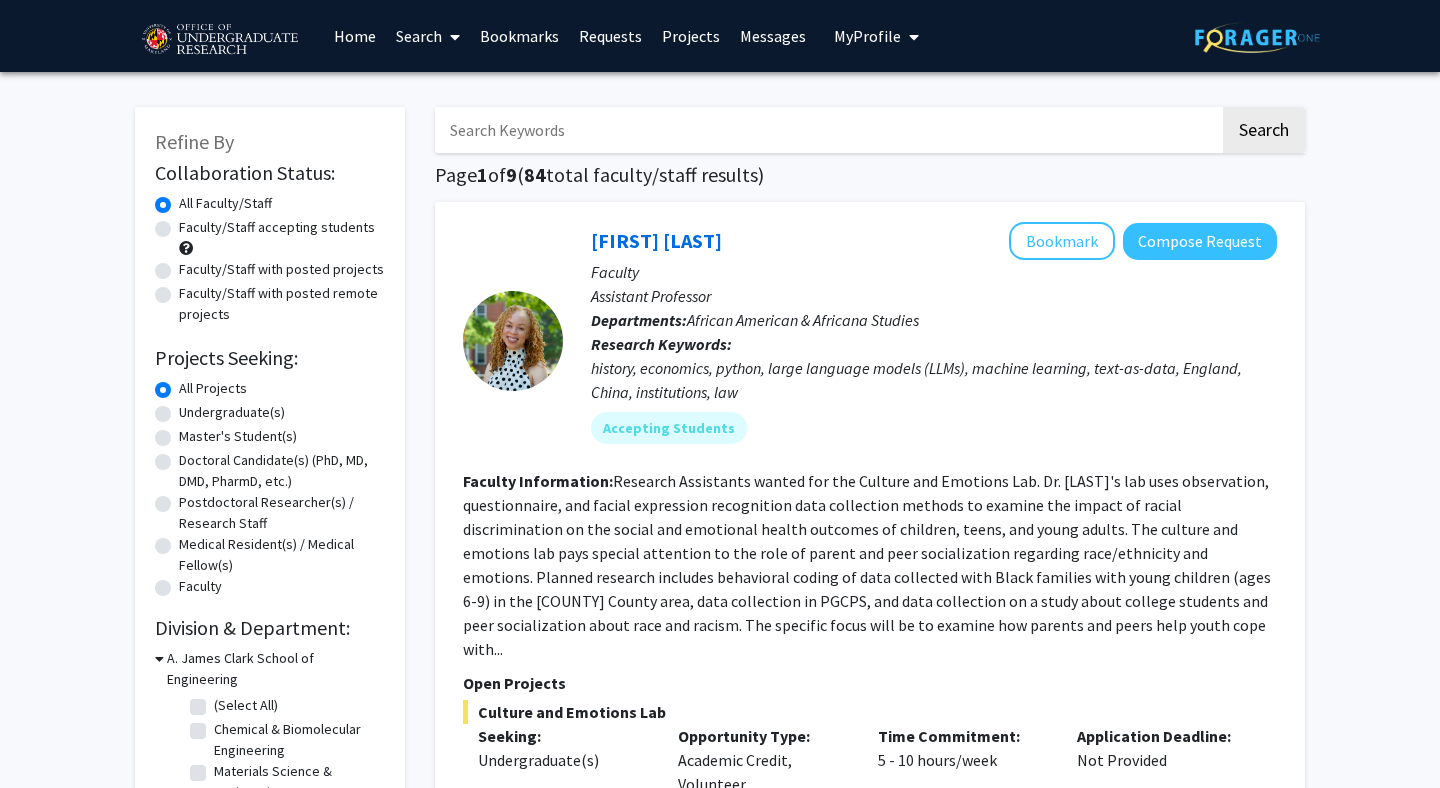 scroll, scrollTop: 10, scrollLeft: 0, axis: vertical 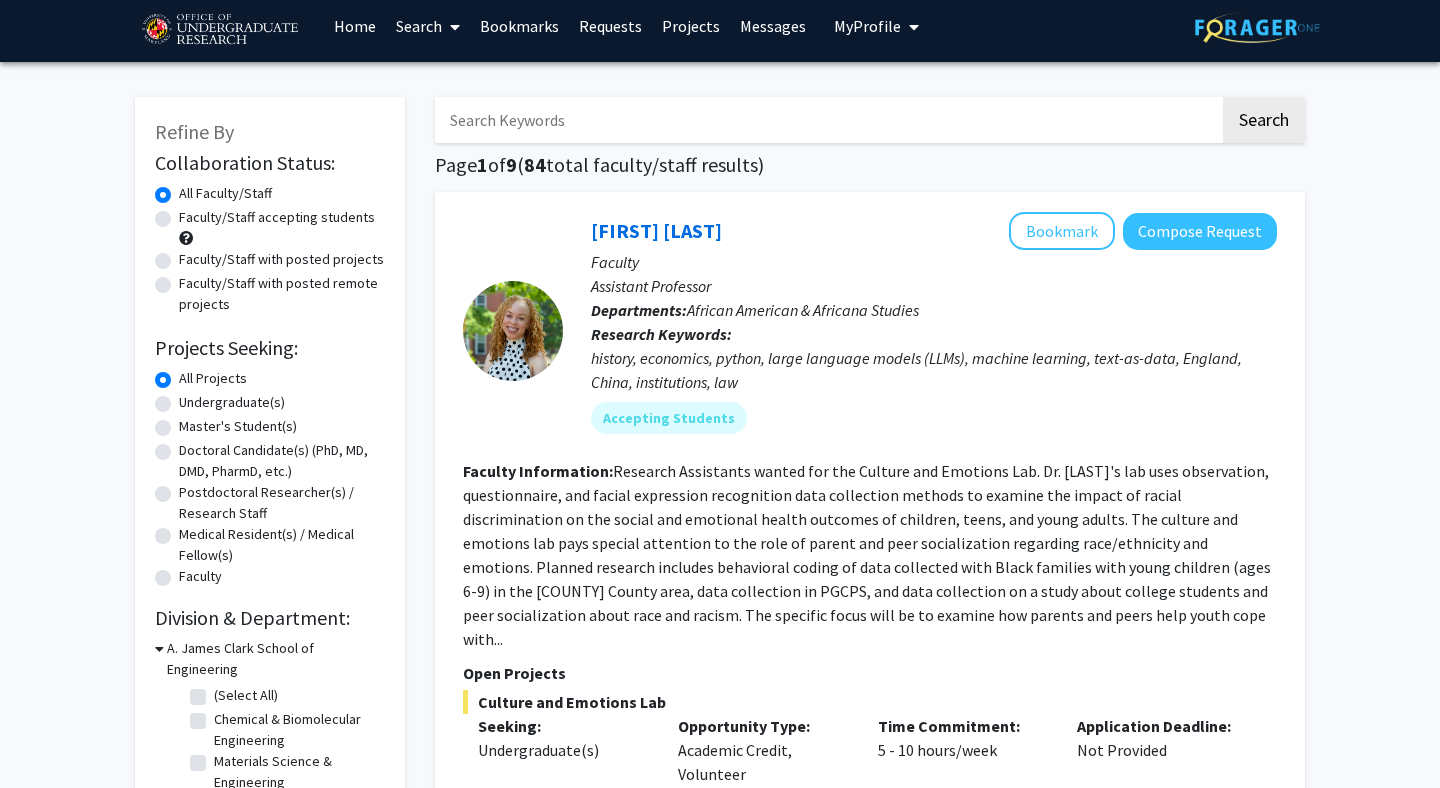 click on "Undergraduate(s)" 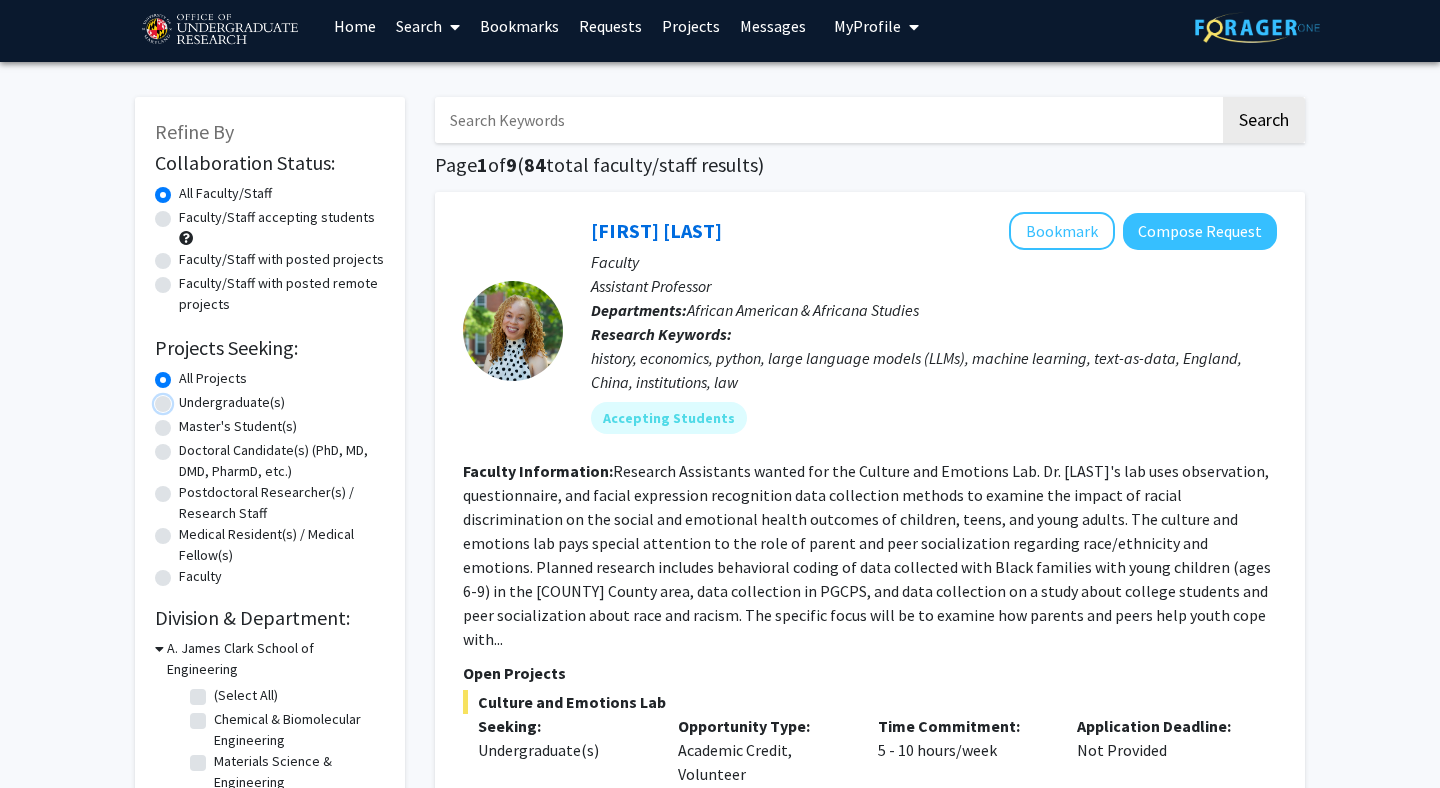 click on "Undergraduate(s)" at bounding box center [185, 398] 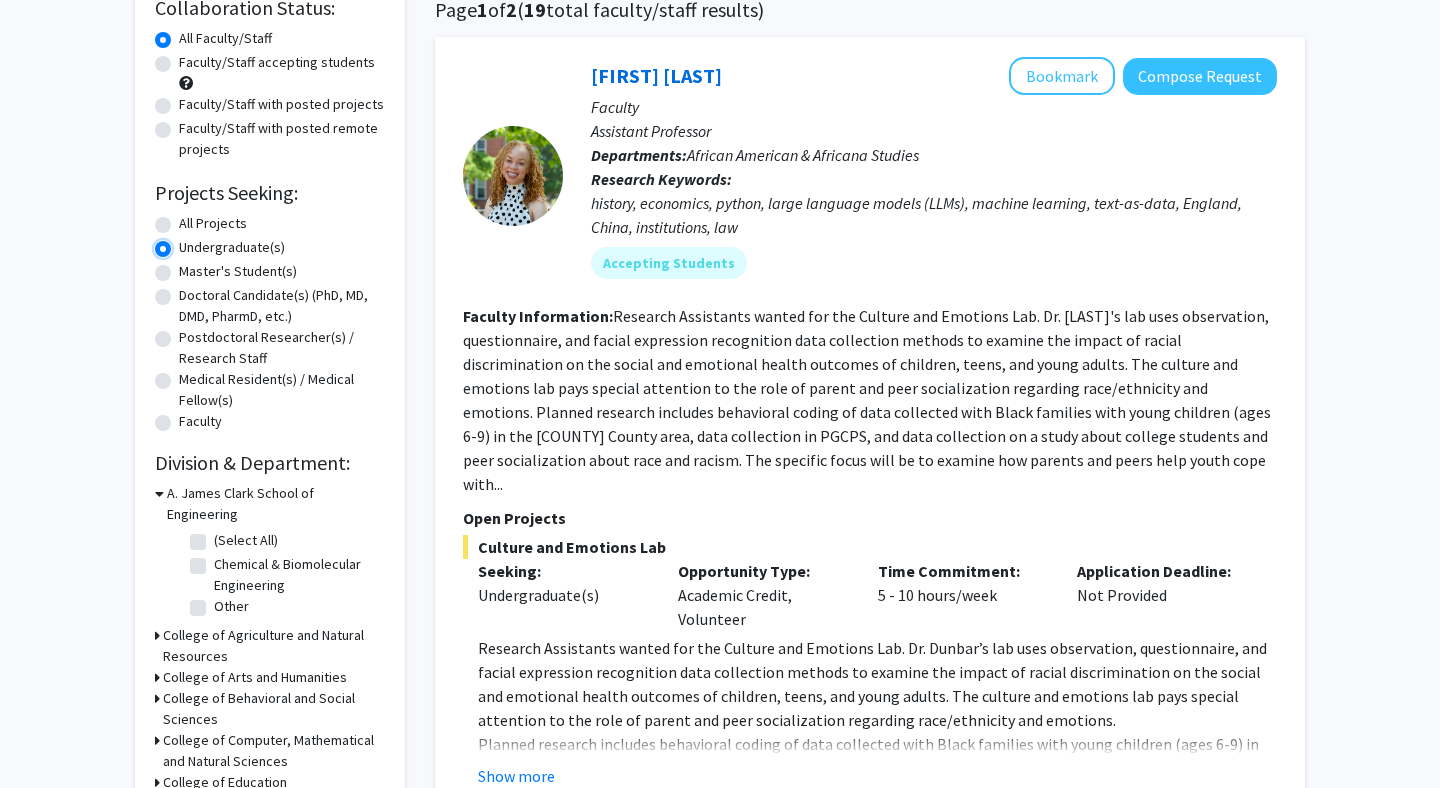scroll, scrollTop: 166, scrollLeft: 0, axis: vertical 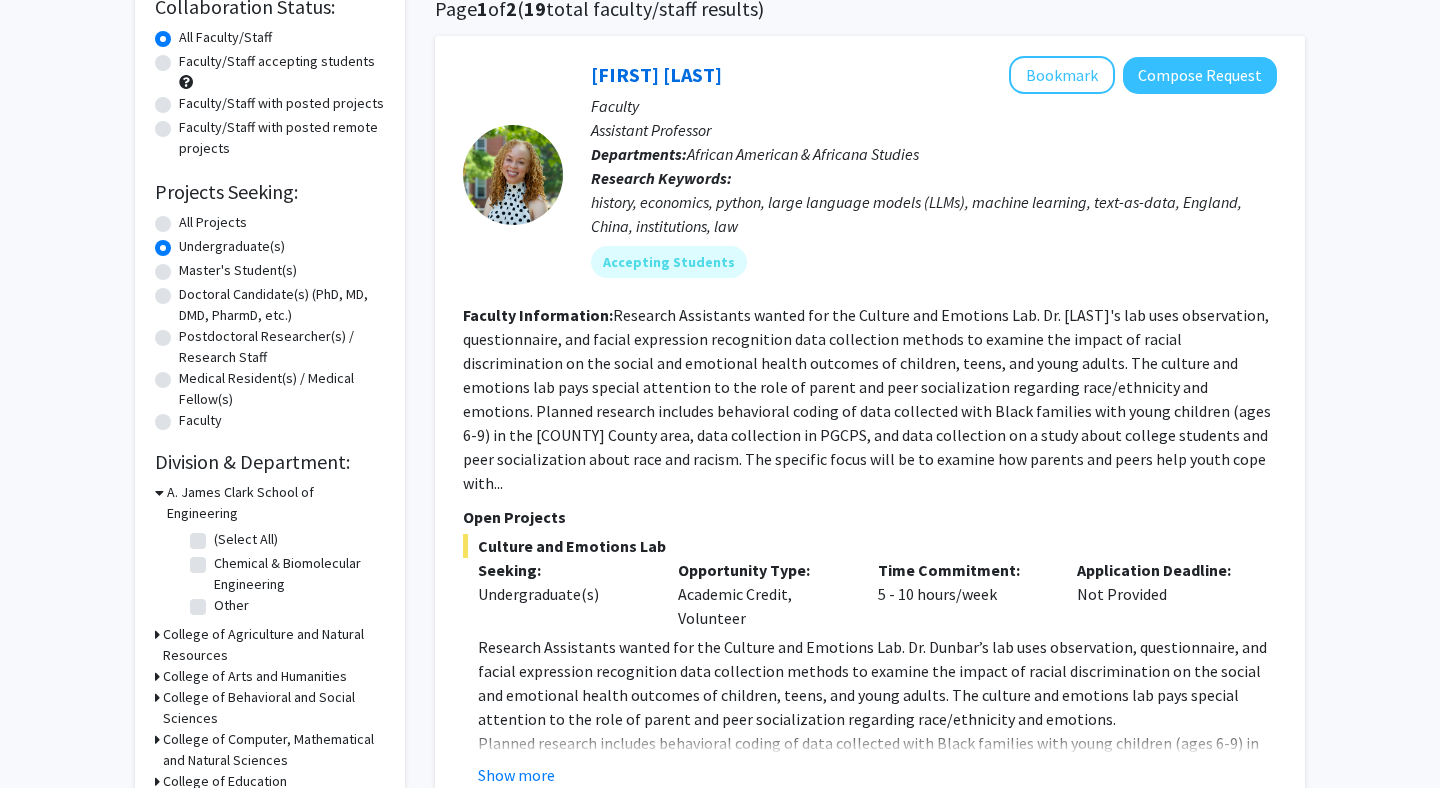click 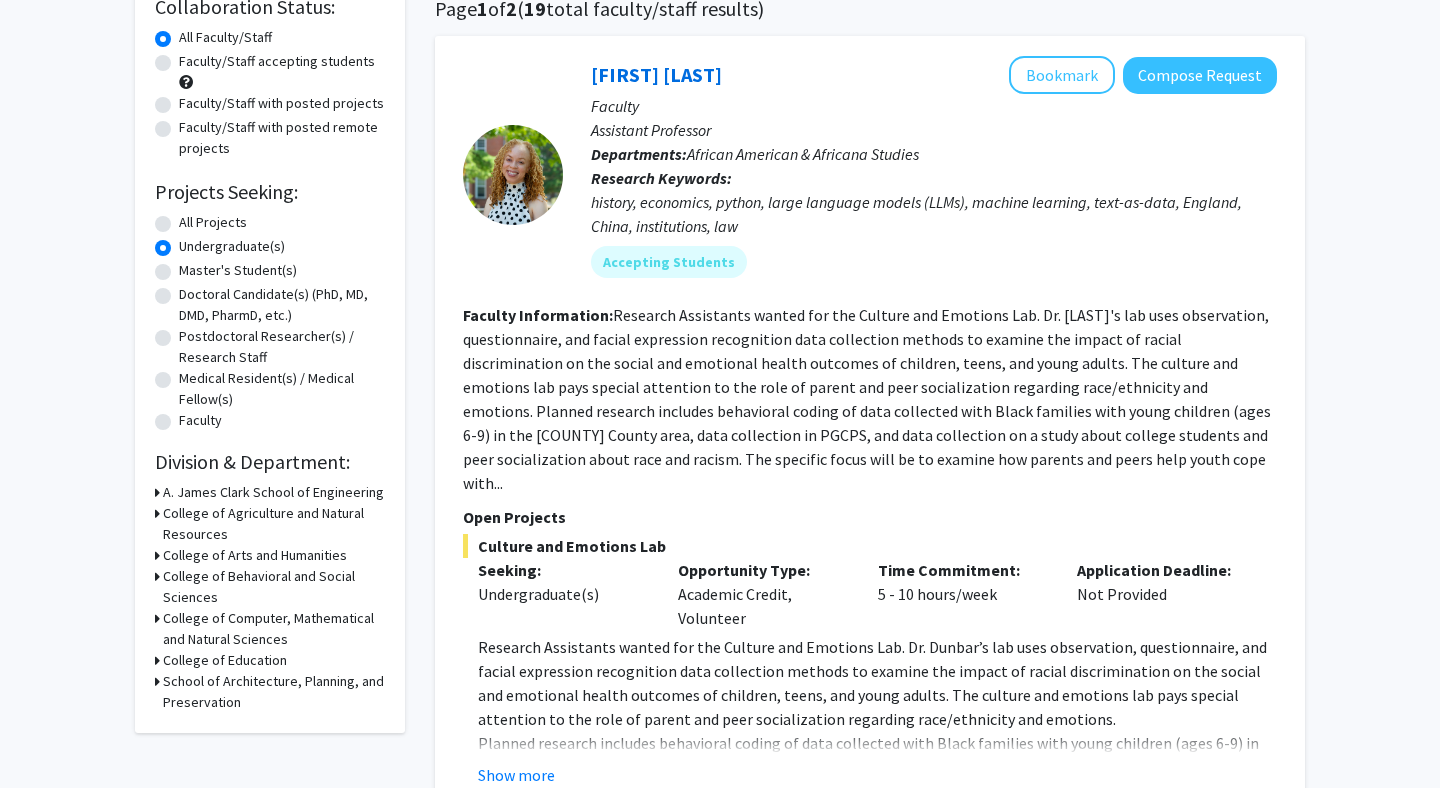 click 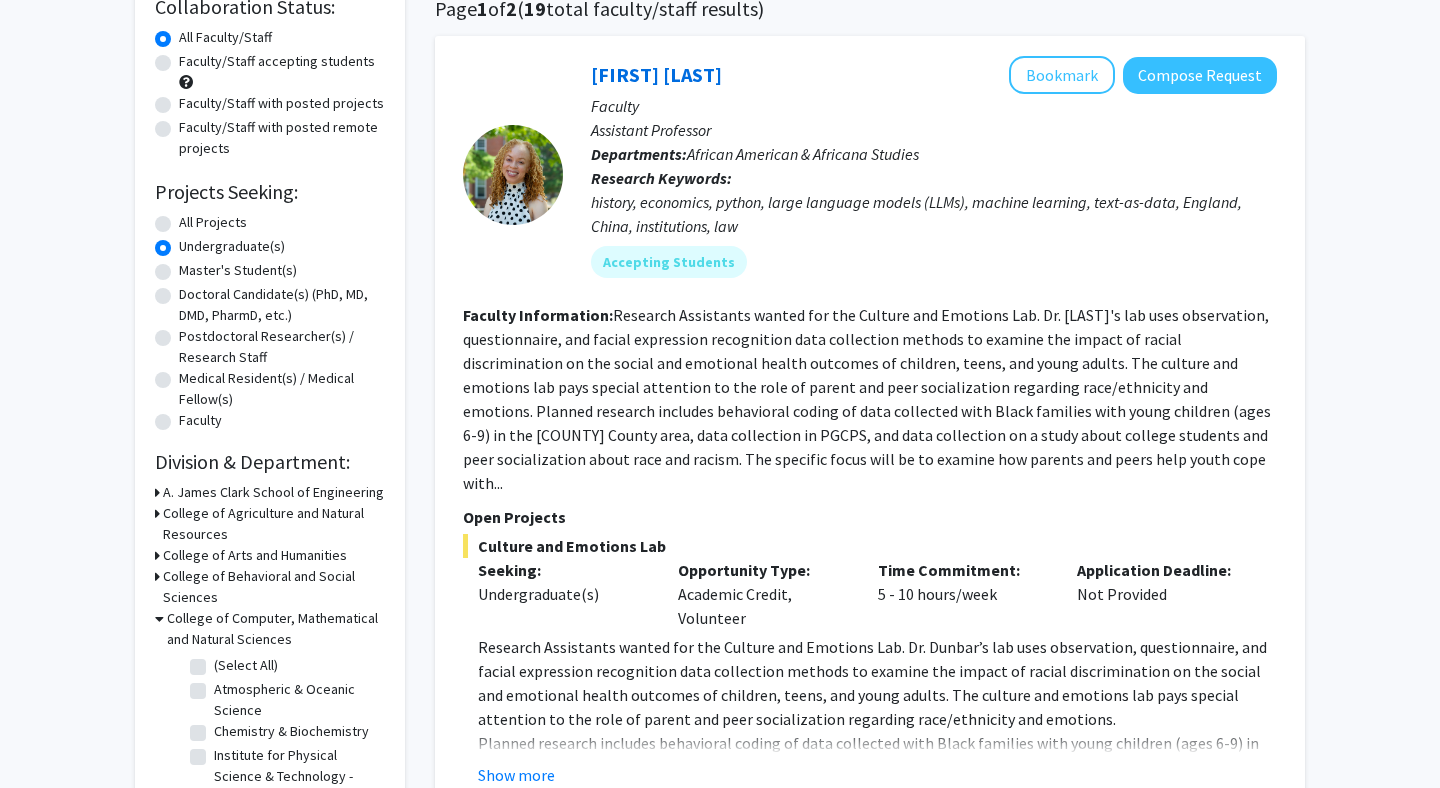 scroll, scrollTop: 251, scrollLeft: 0, axis: vertical 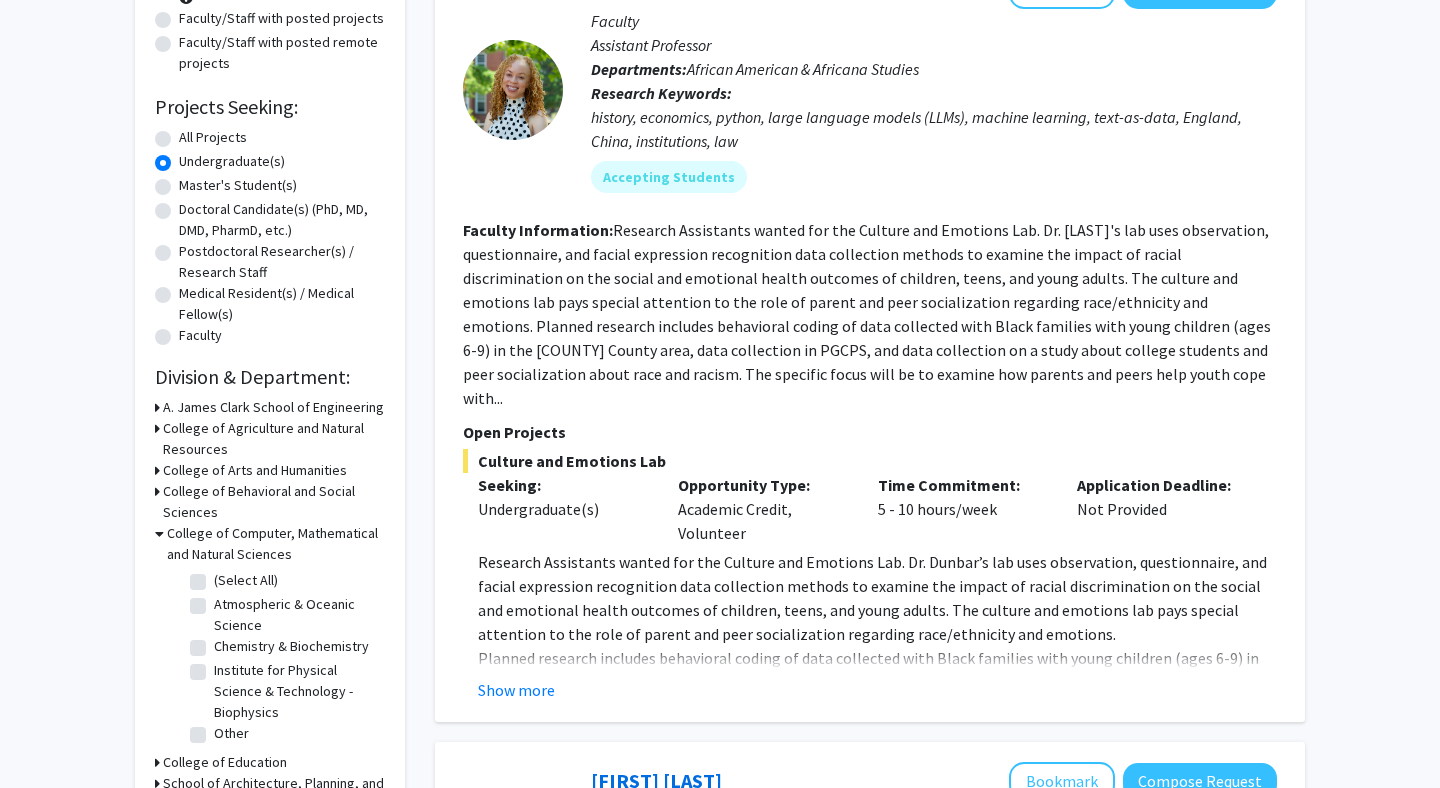 click on "Institute for Physical Science & Technology - Biophysics" 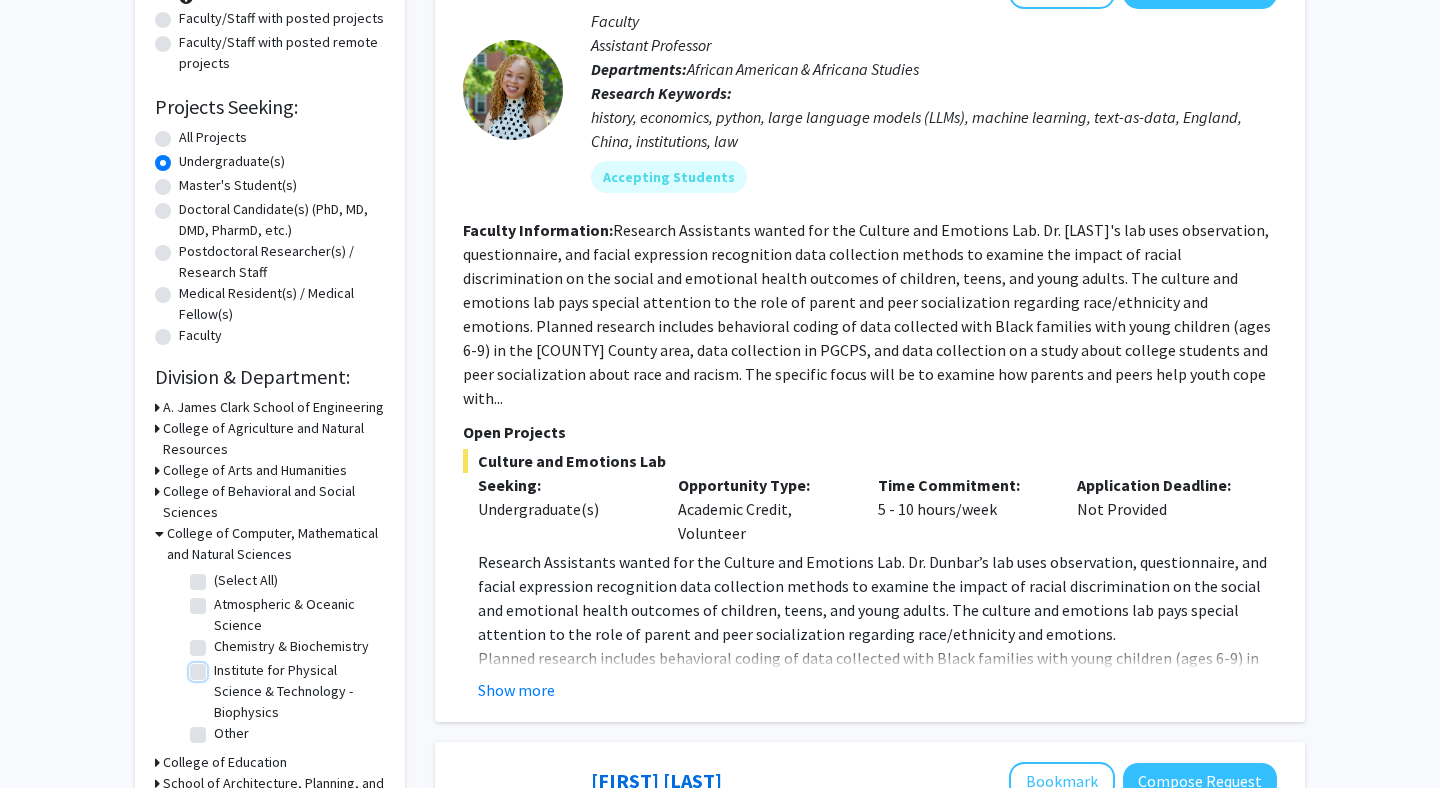 click on "Institute for Physical Science & Technology - Biophysics" at bounding box center [220, 666] 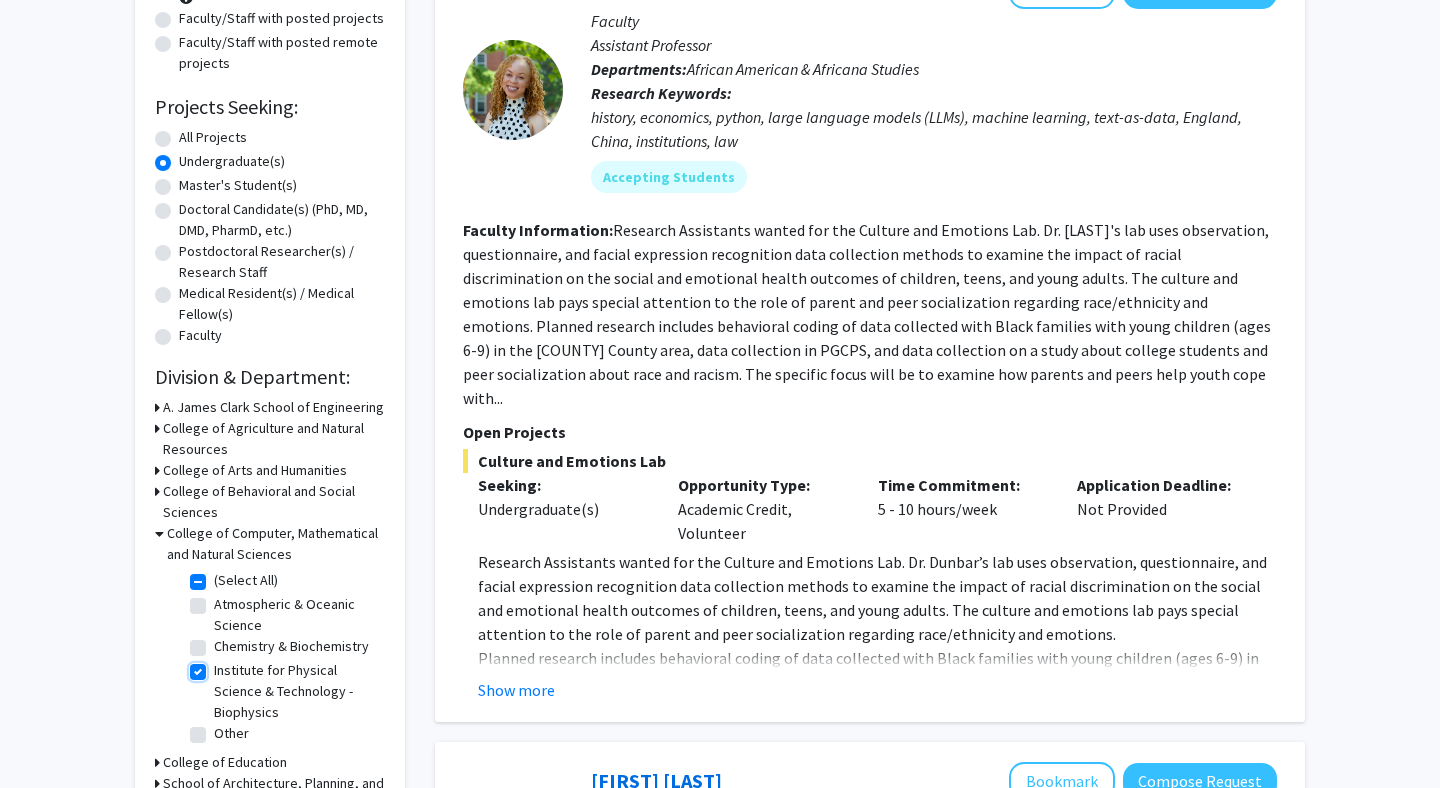 checkbox on "true" 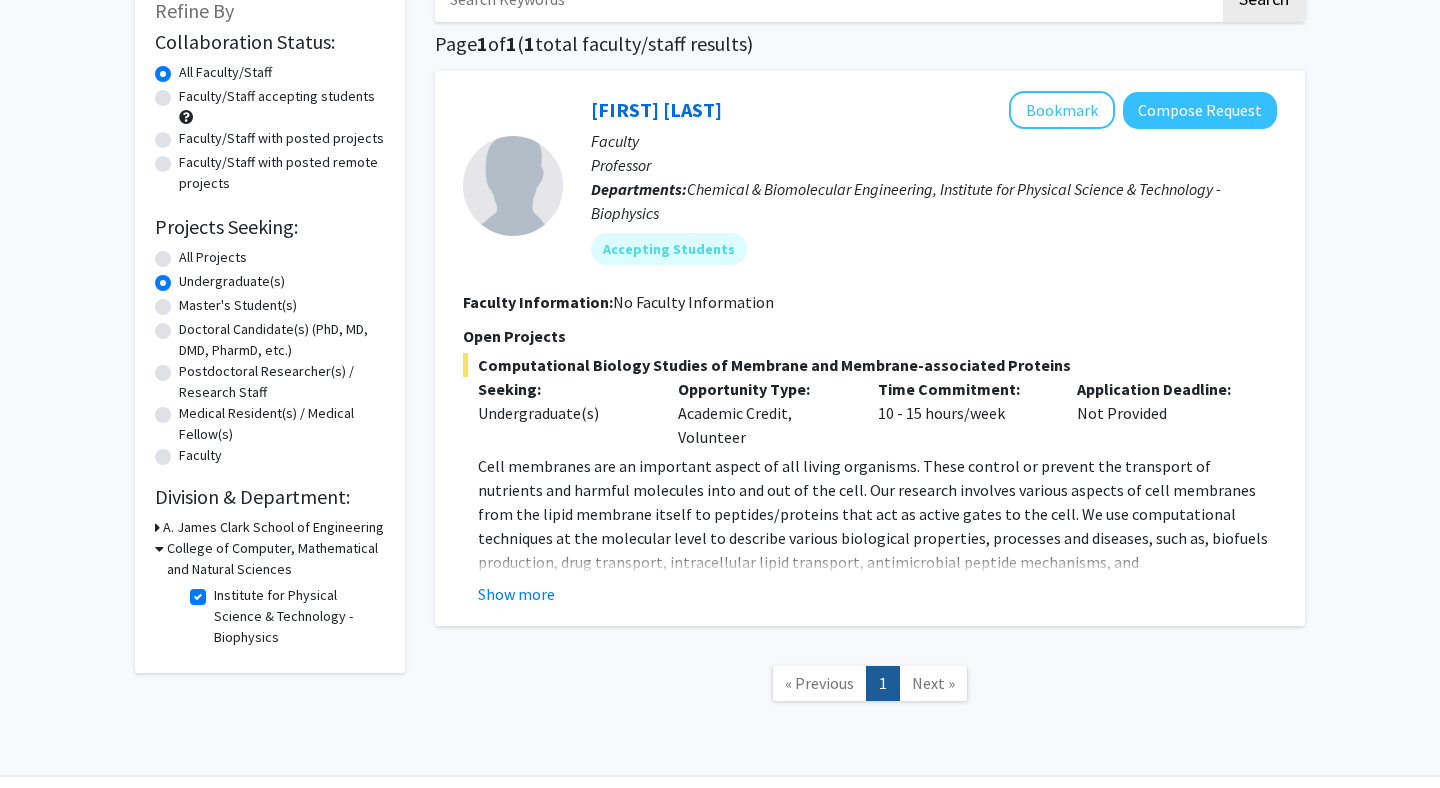 scroll, scrollTop: 0, scrollLeft: 0, axis: both 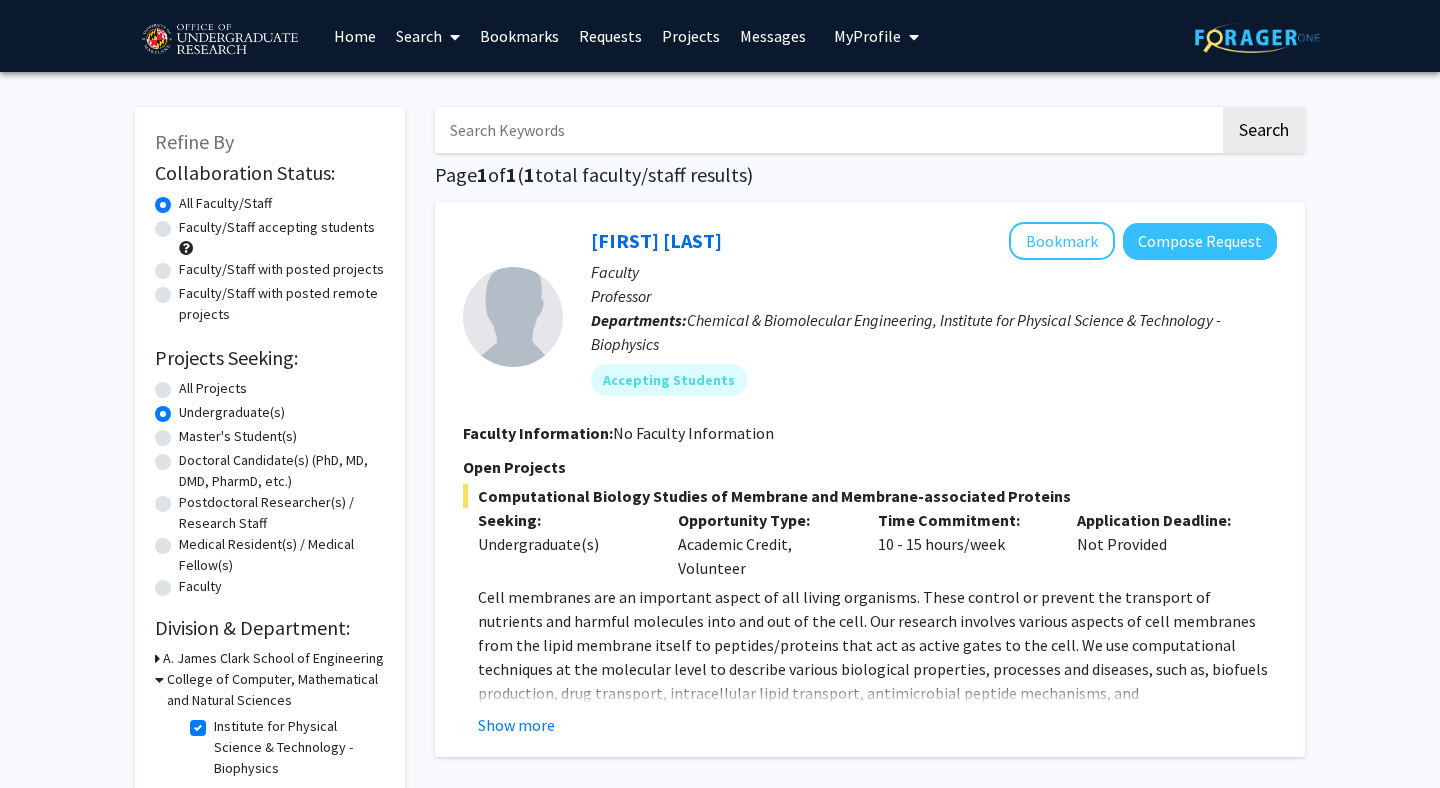 click on "My   Profile" at bounding box center [867, 36] 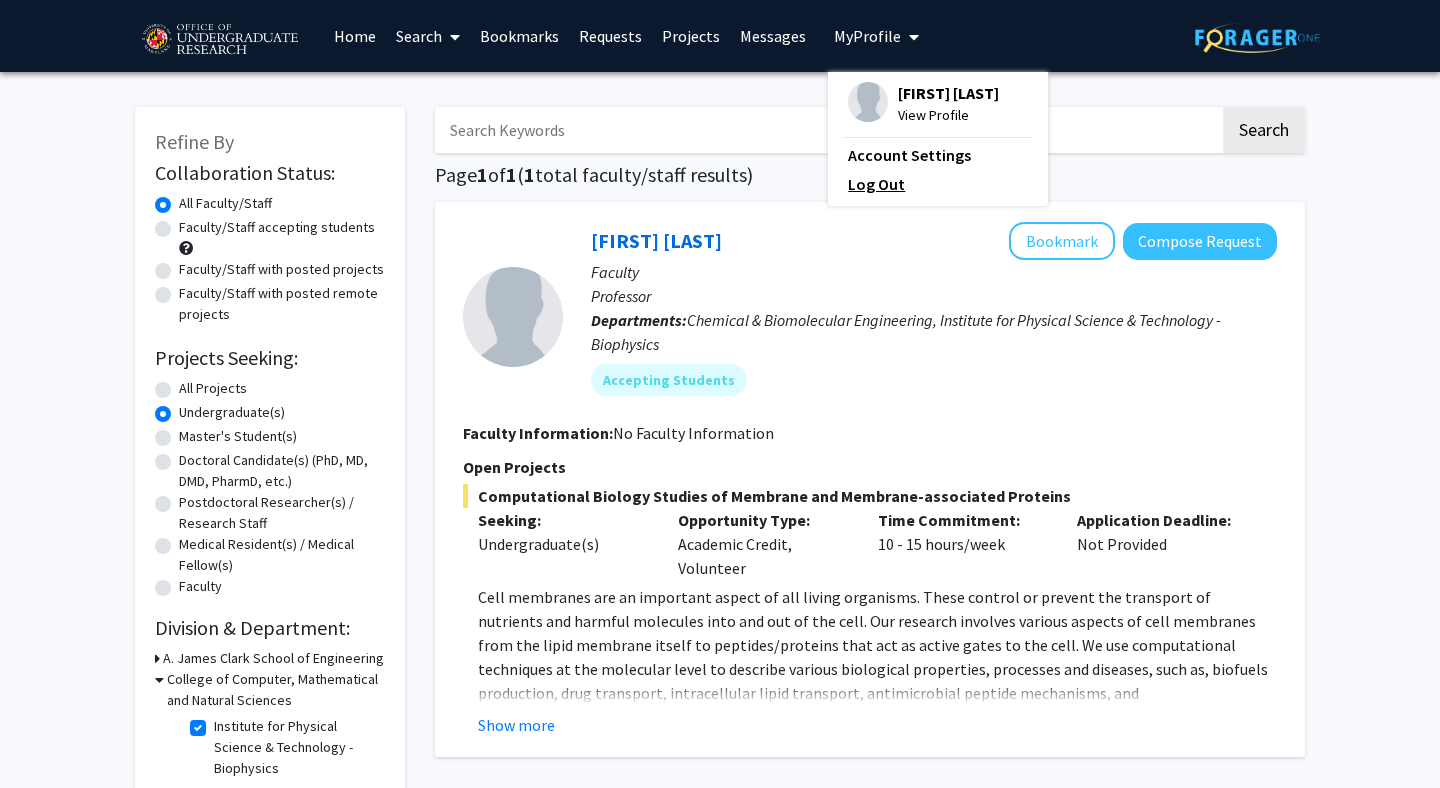 click on "Log Out" at bounding box center (938, 184) 